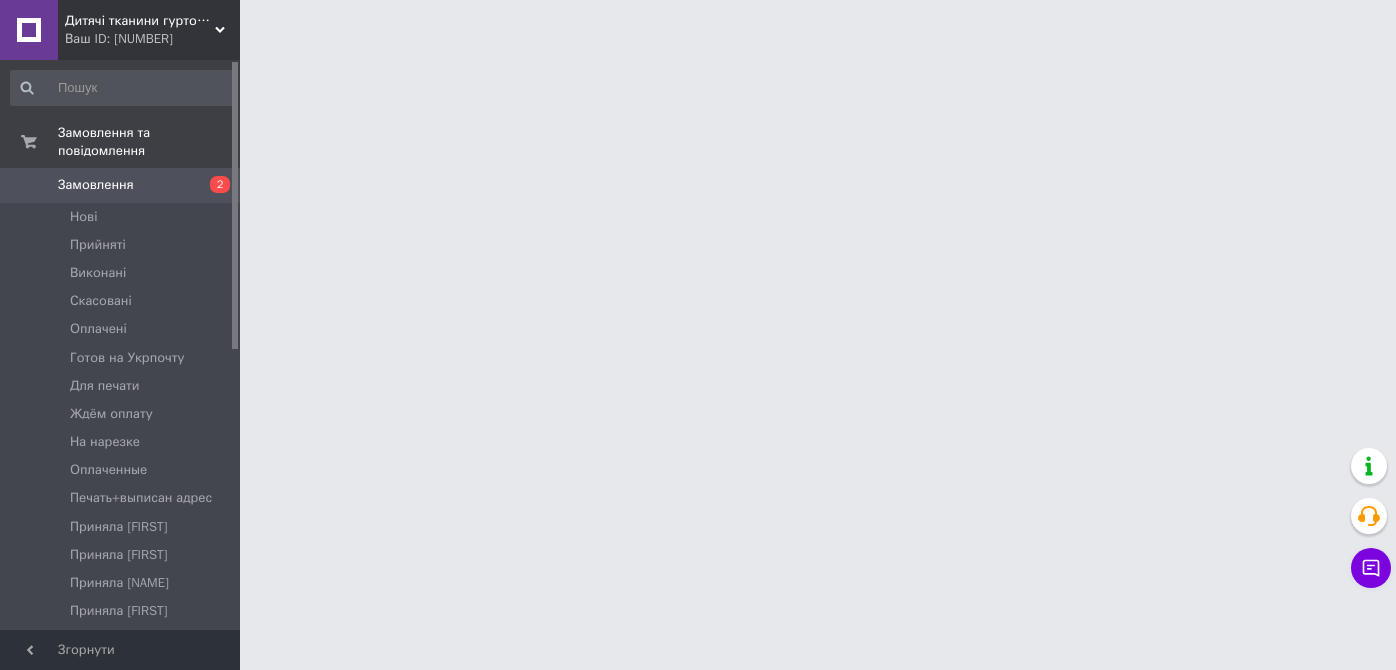scroll, scrollTop: 0, scrollLeft: 0, axis: both 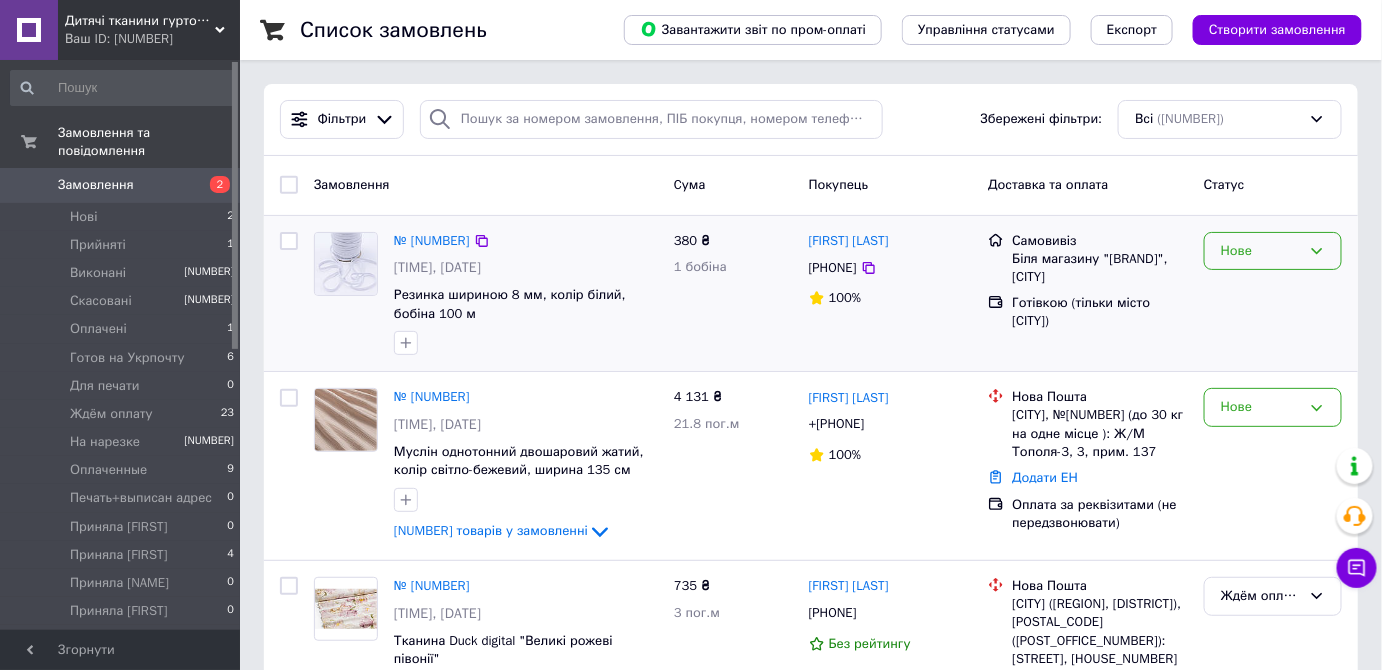 drag, startPoint x: 1241, startPoint y: 244, endPoint x: 1237, endPoint y: 261, distance: 17.464249 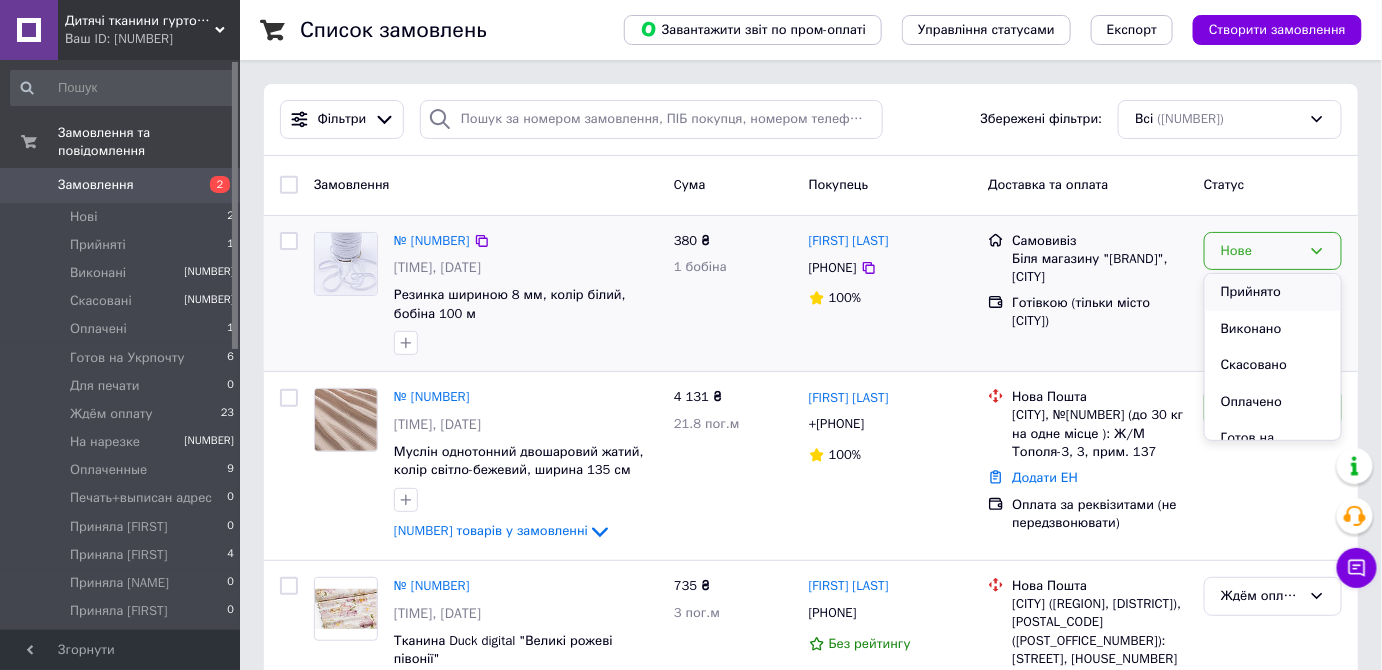 click on "Прийнято" at bounding box center (1273, 292) 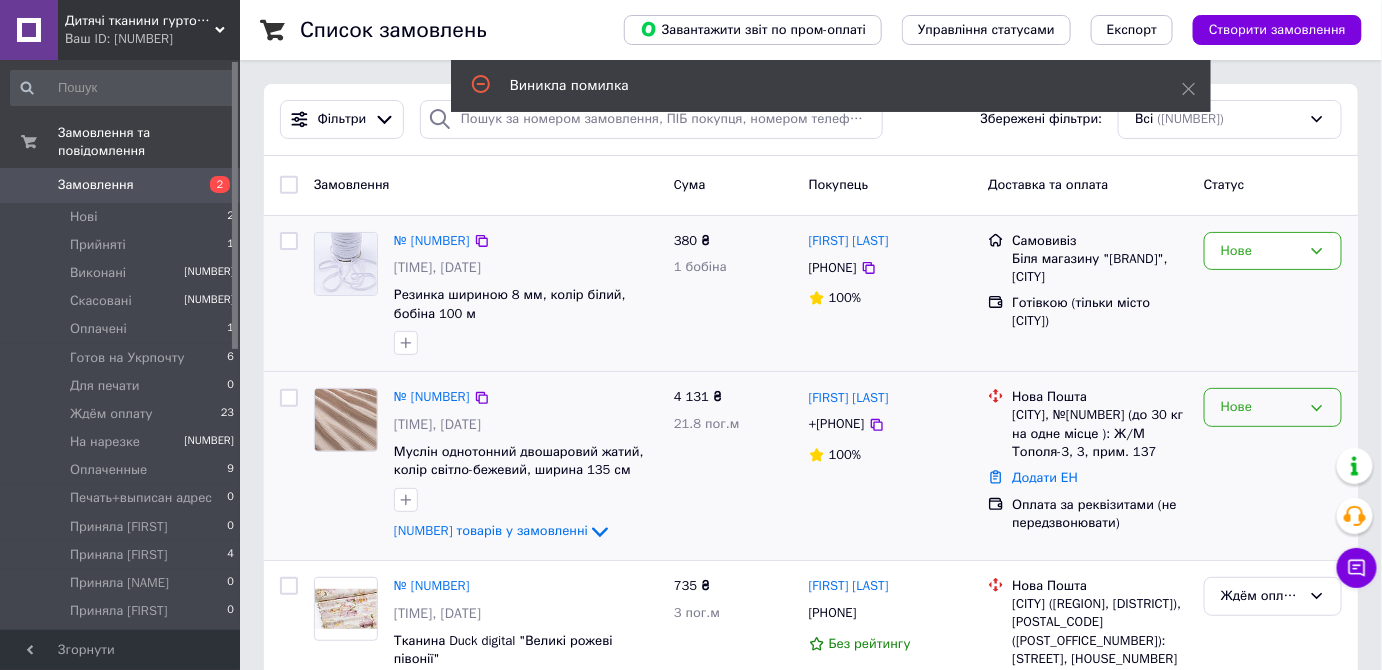 click on "Нове" at bounding box center (1261, 407) 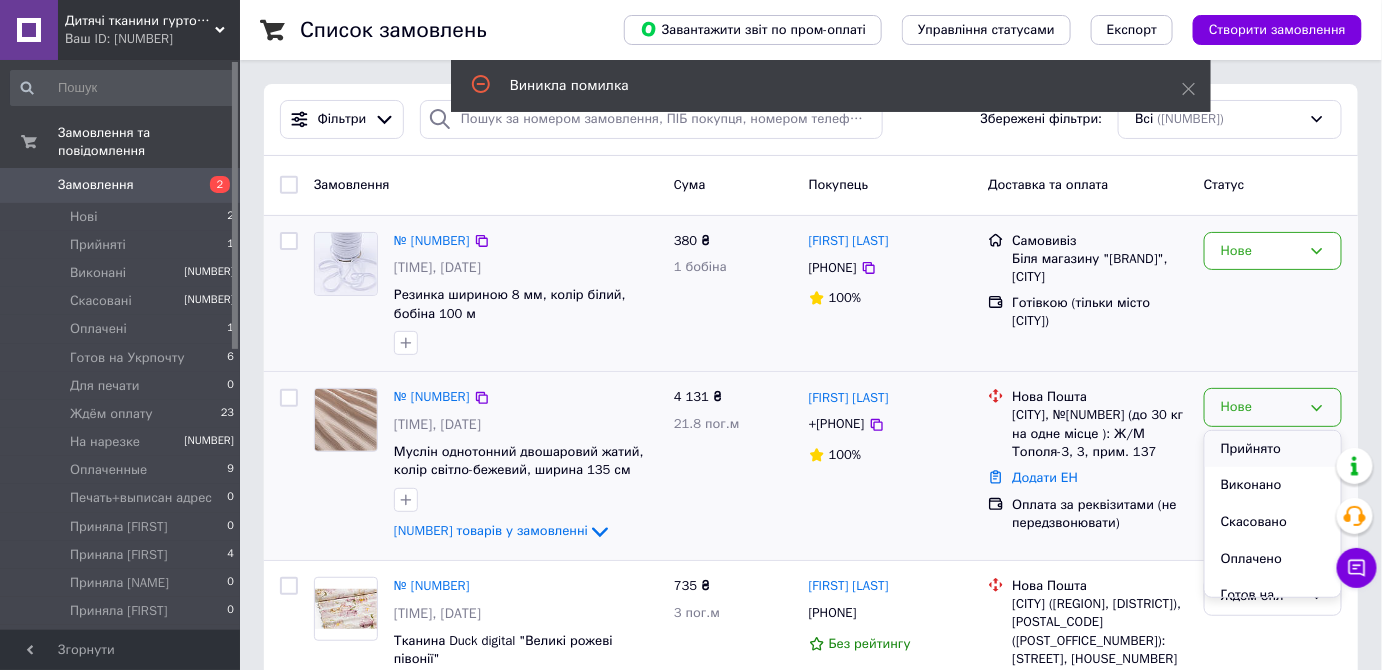 click on "Прийнято" at bounding box center [1273, 449] 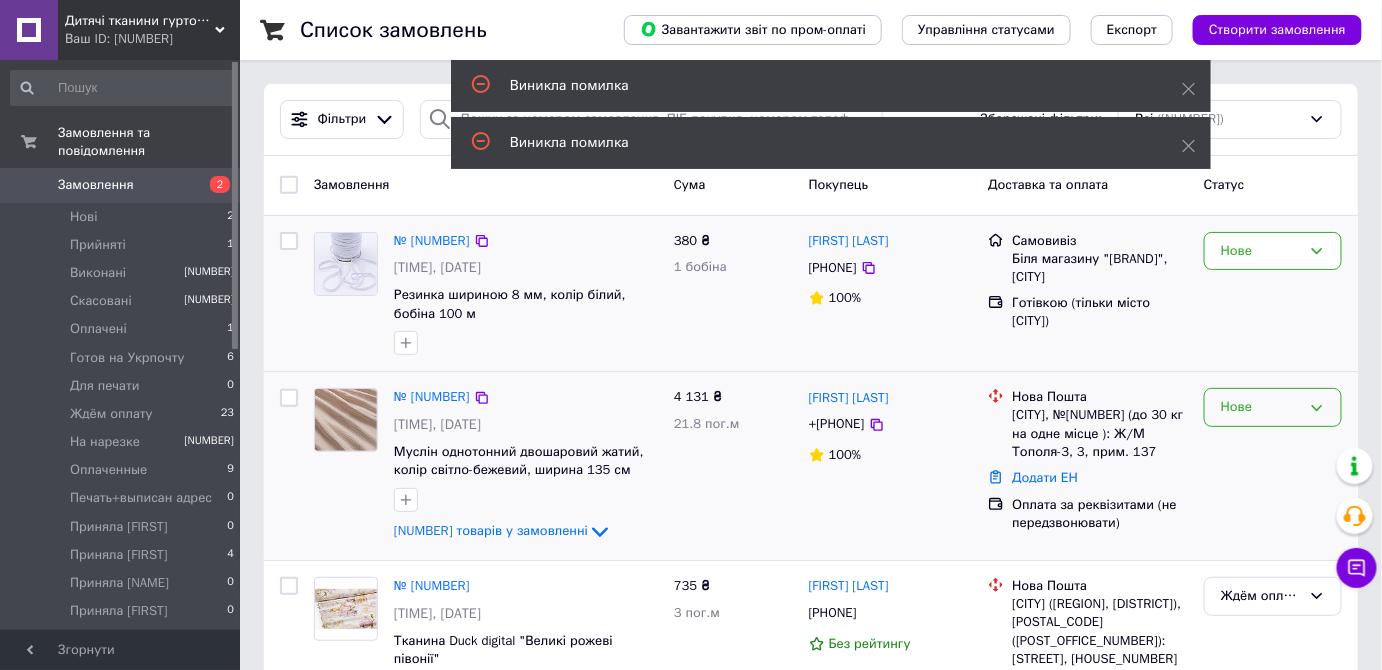 click on "Нове" at bounding box center (1273, 407) 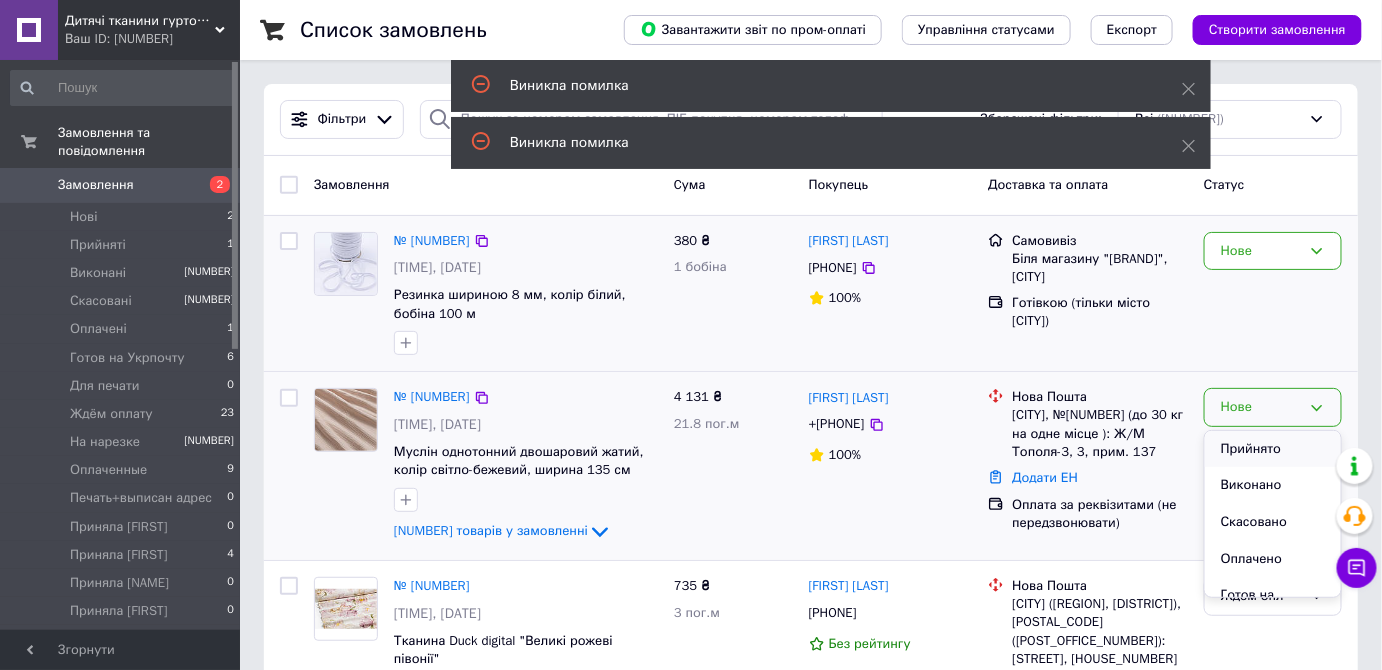 click on "Прийнято" at bounding box center (1273, 449) 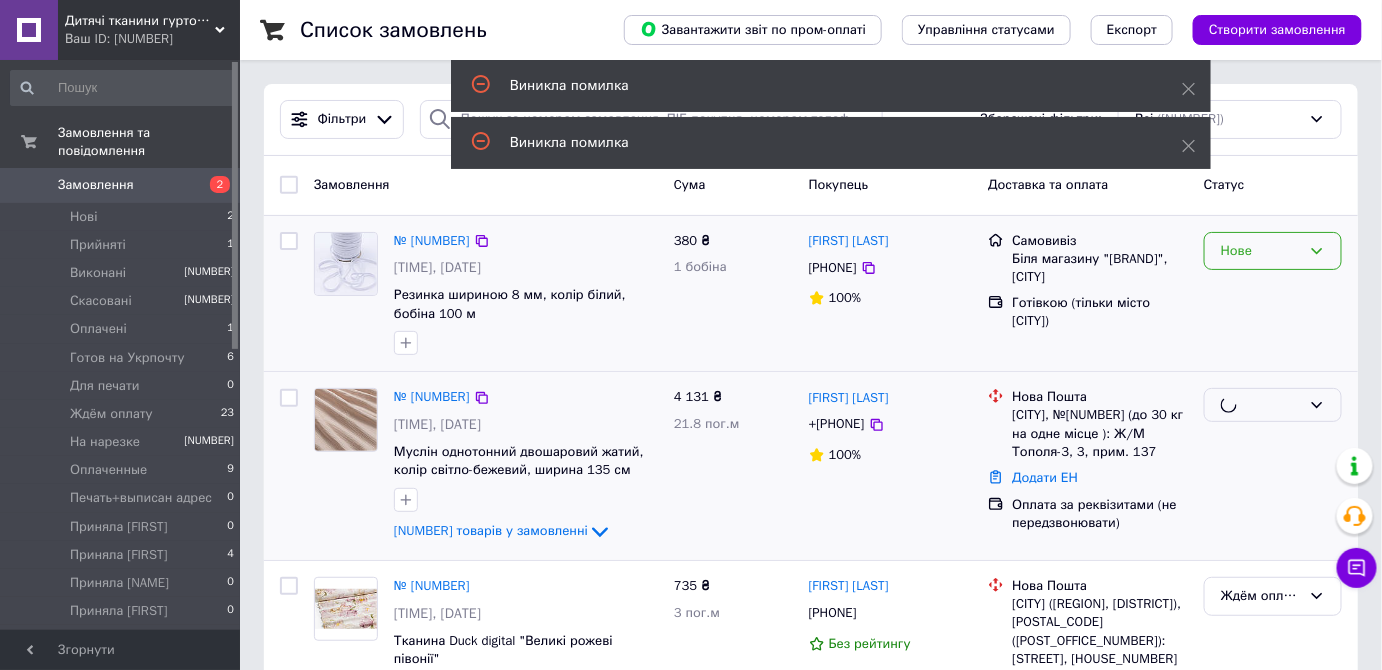 click on "Нове" at bounding box center (1261, 251) 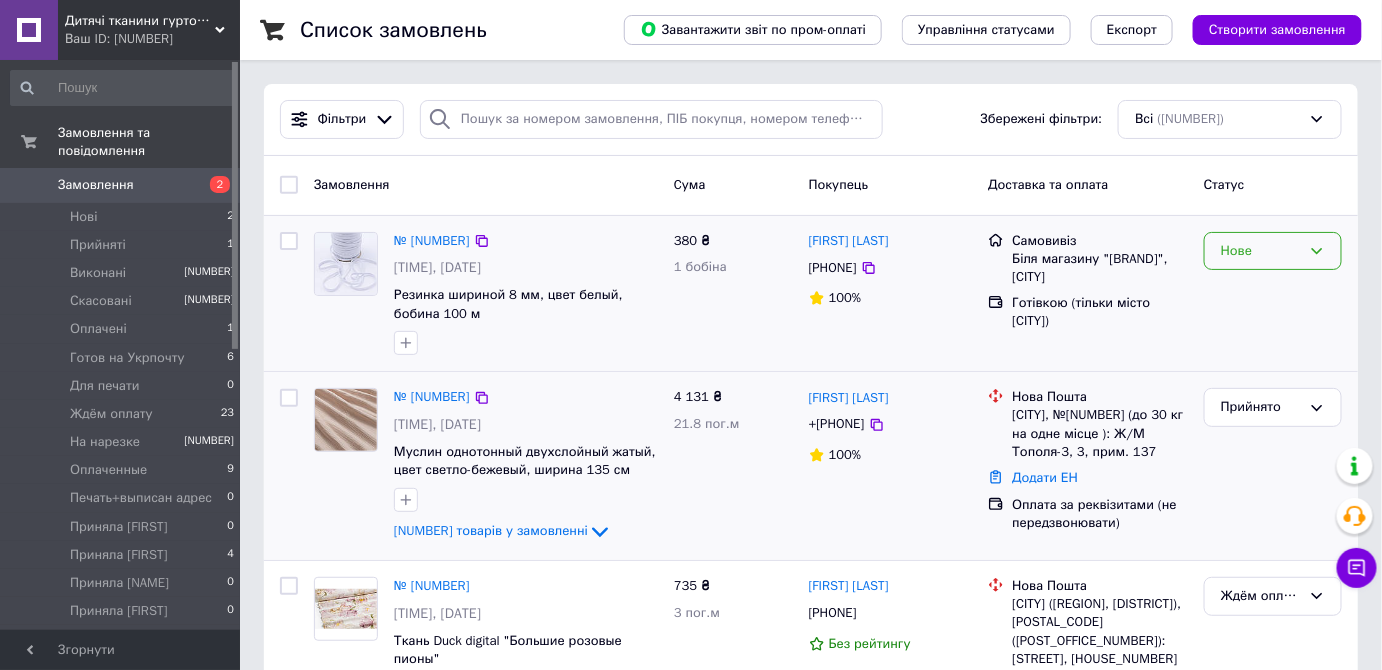click on "Нове" at bounding box center [1261, 251] 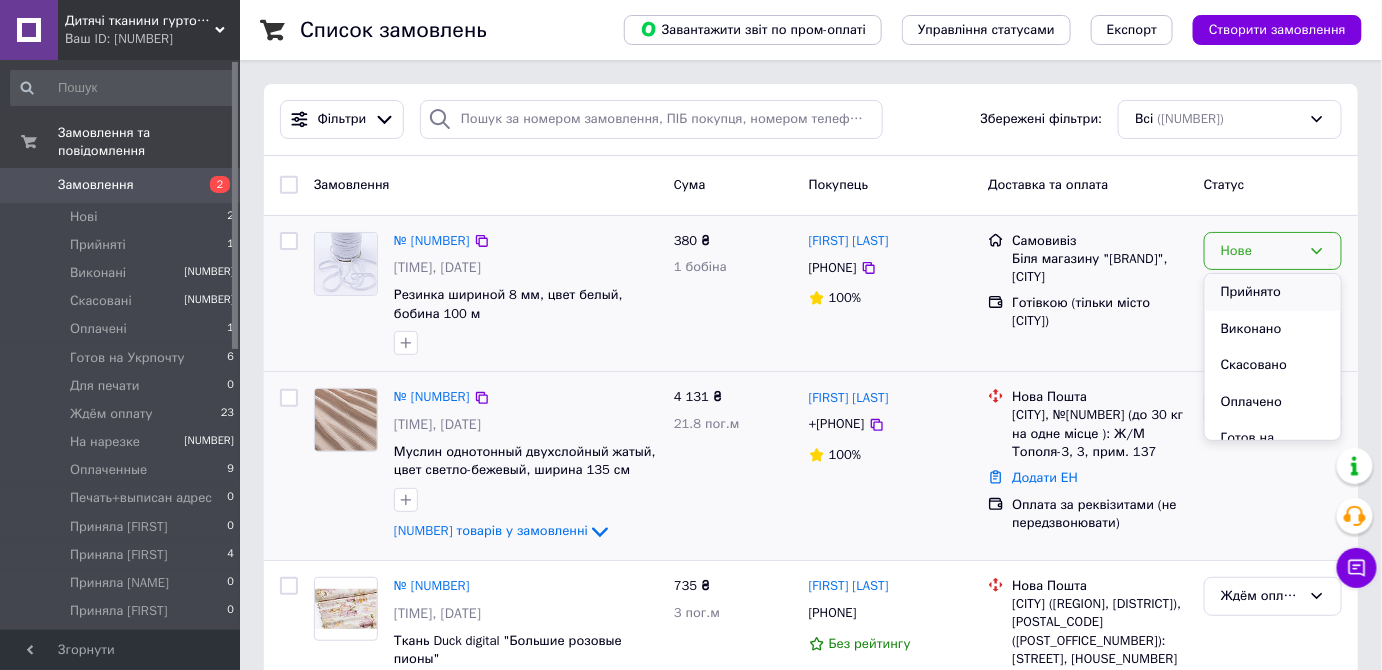 click on "Прийнято" at bounding box center (1273, 292) 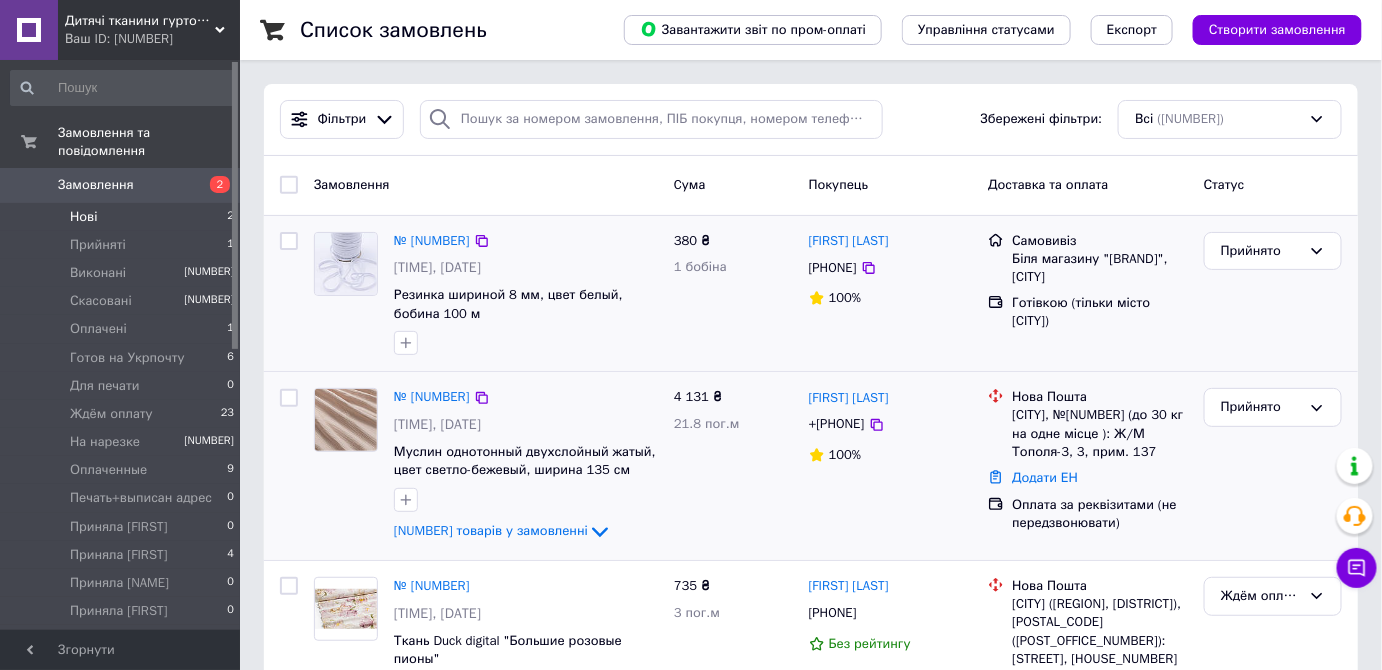click on "Нові 2" at bounding box center [123, 217] 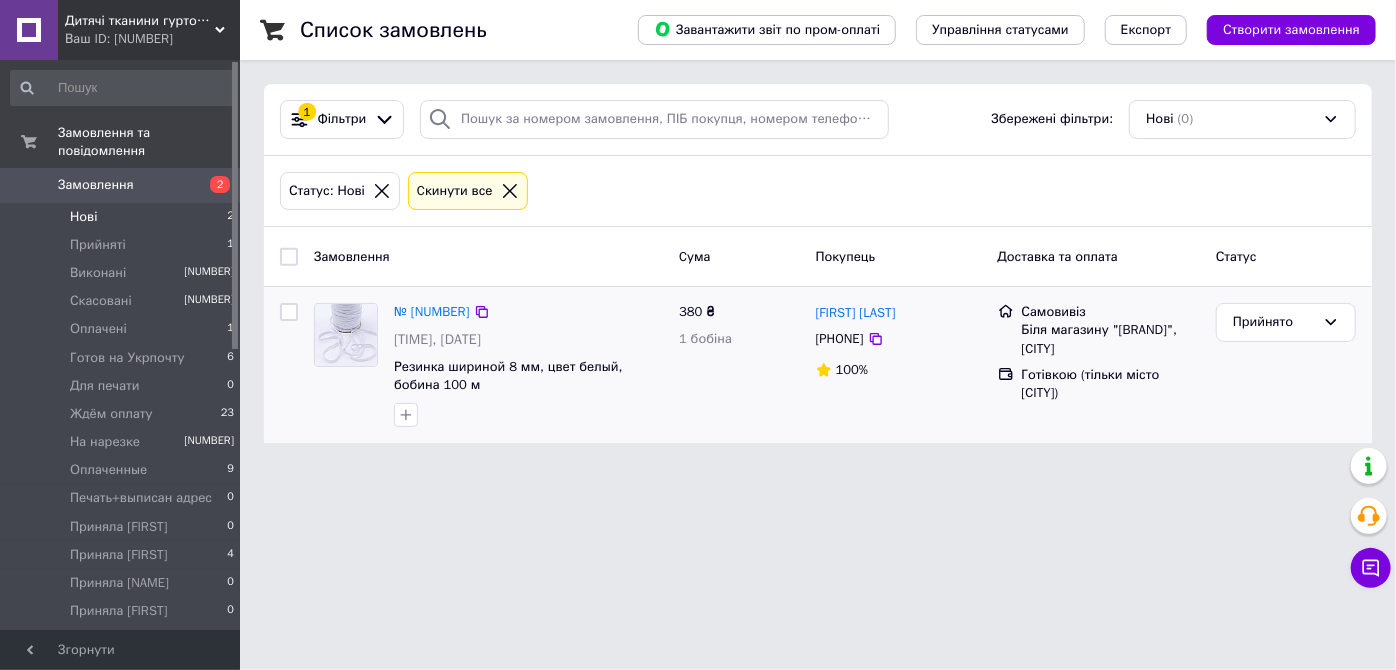click 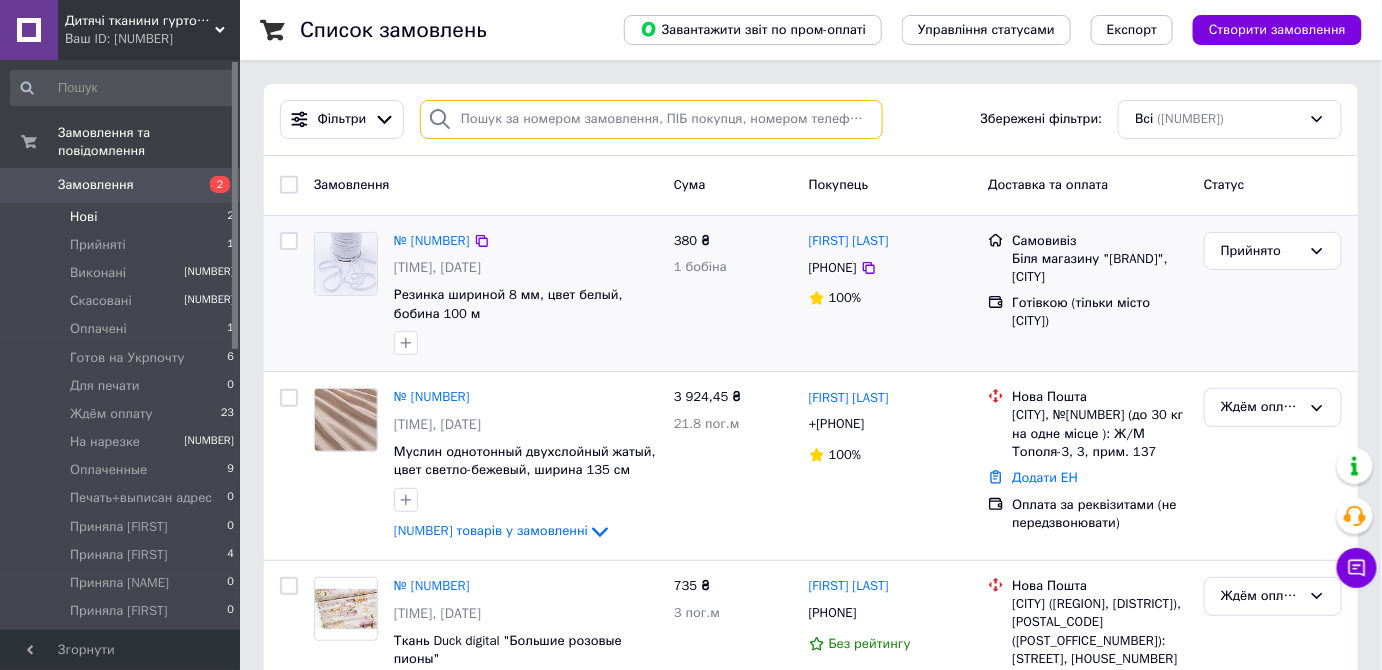 click at bounding box center (651, 119) 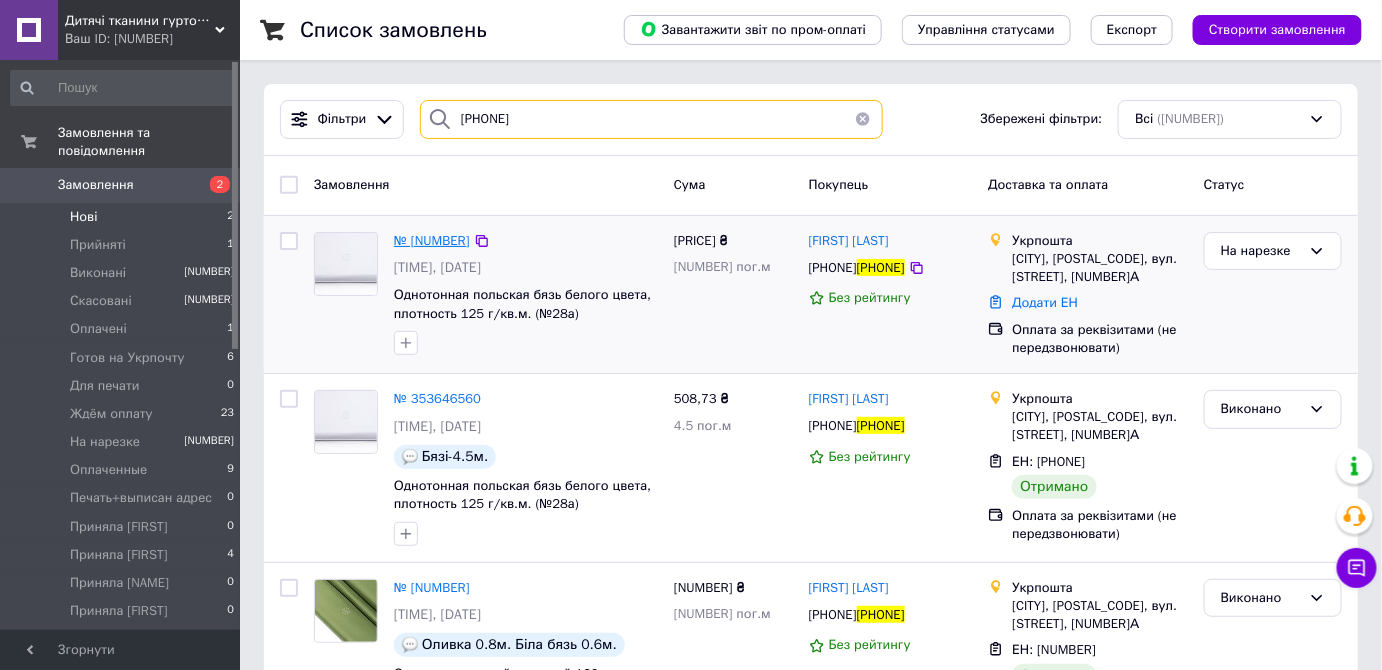 type on "[PHONE]" 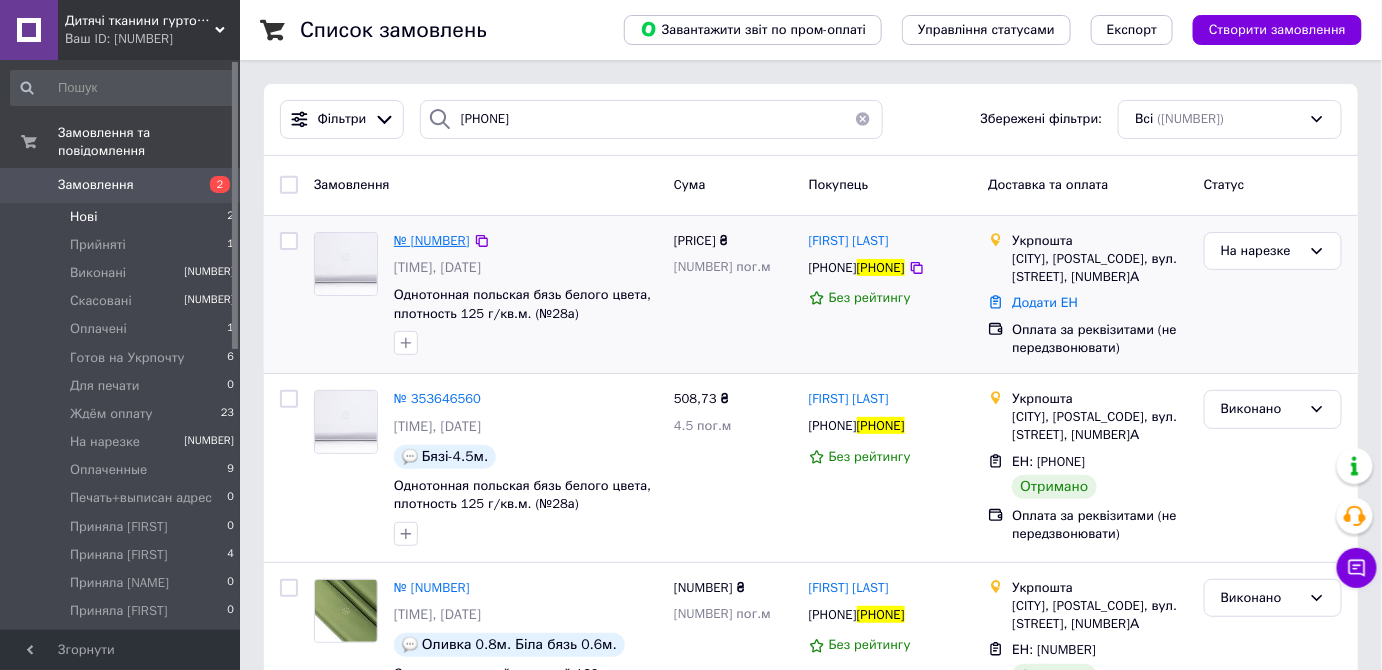 click on "№ [NUMBER]" at bounding box center [432, 240] 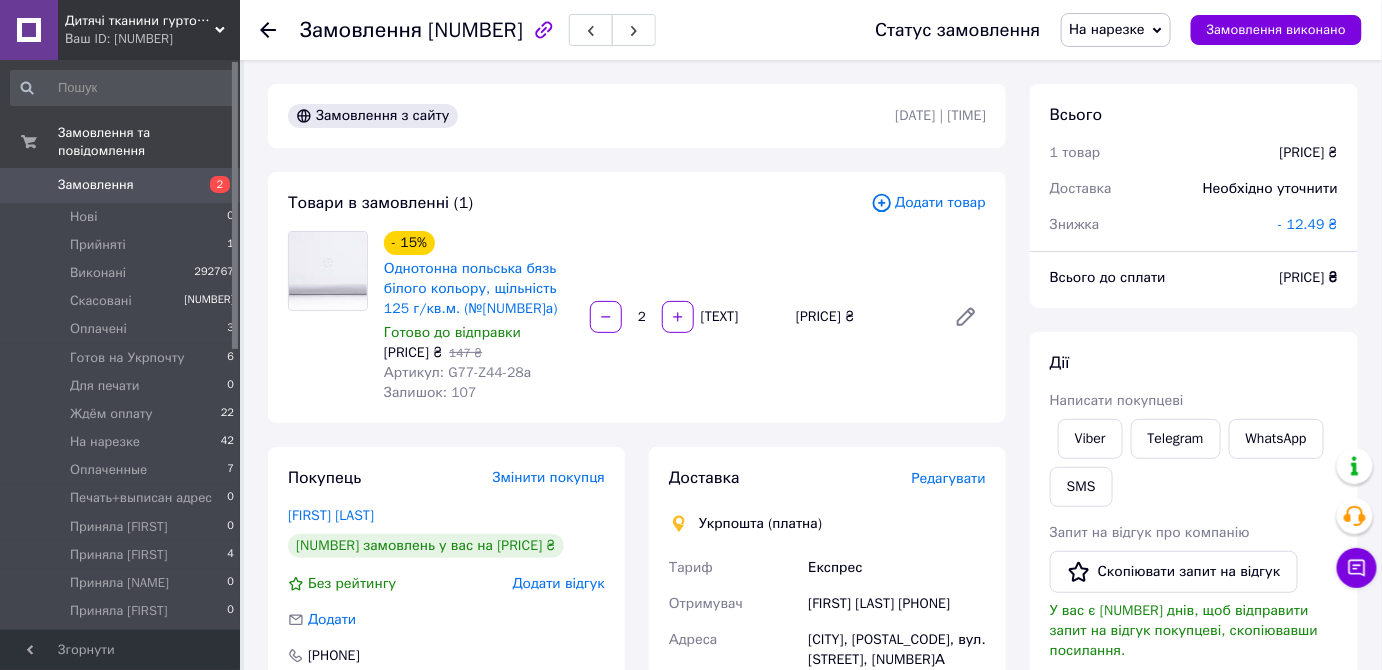 click on "На нарезке" at bounding box center [1107, 29] 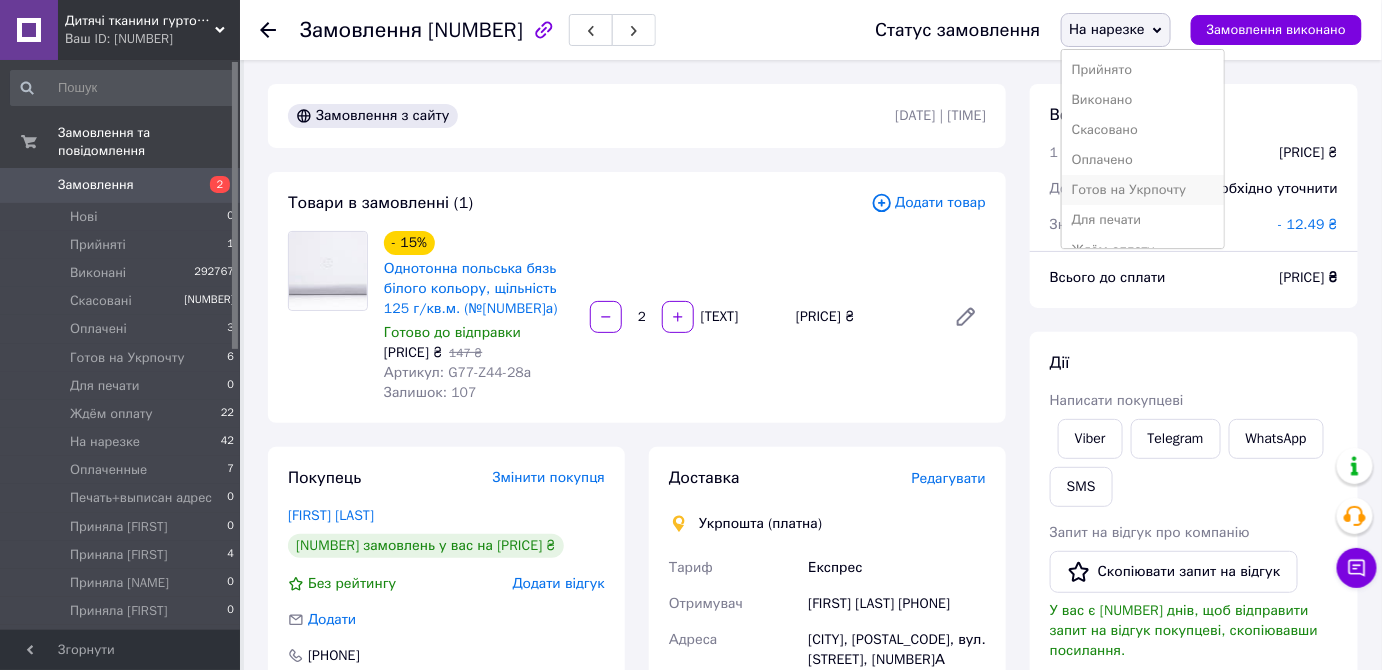 click on "Готов на Укрпочту" at bounding box center [1143, 190] 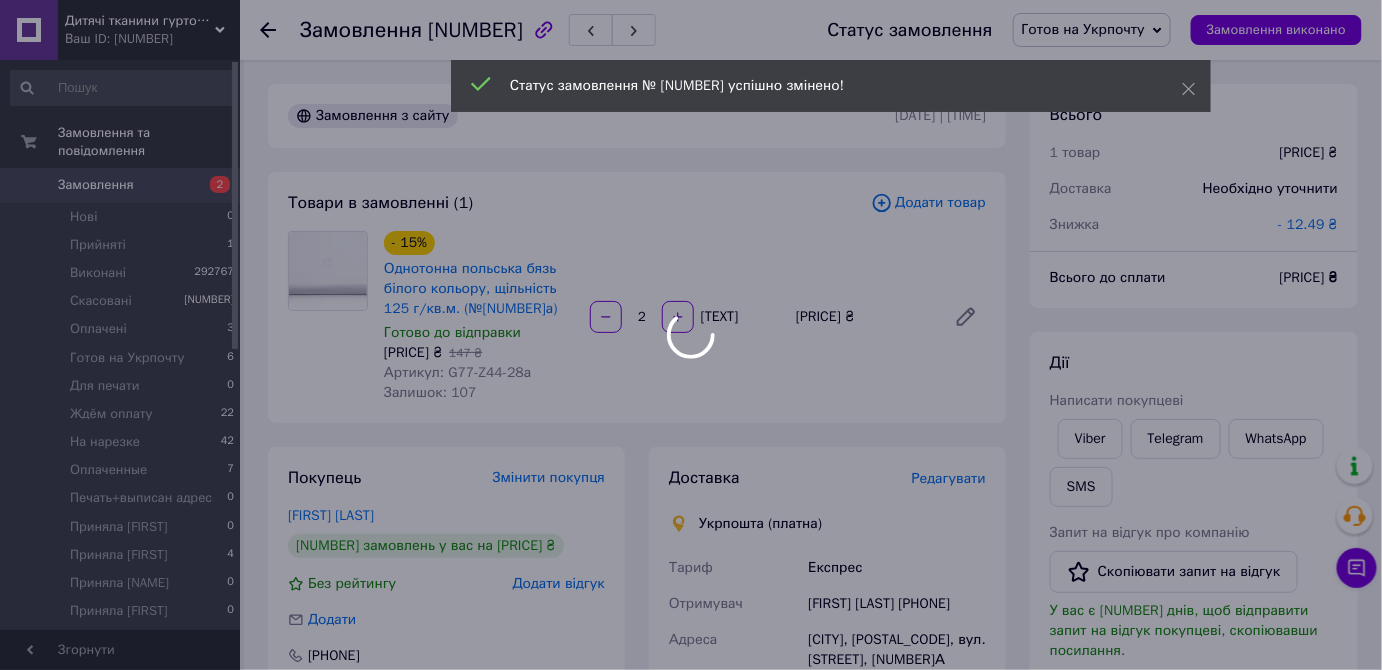 click at bounding box center (691, 335) 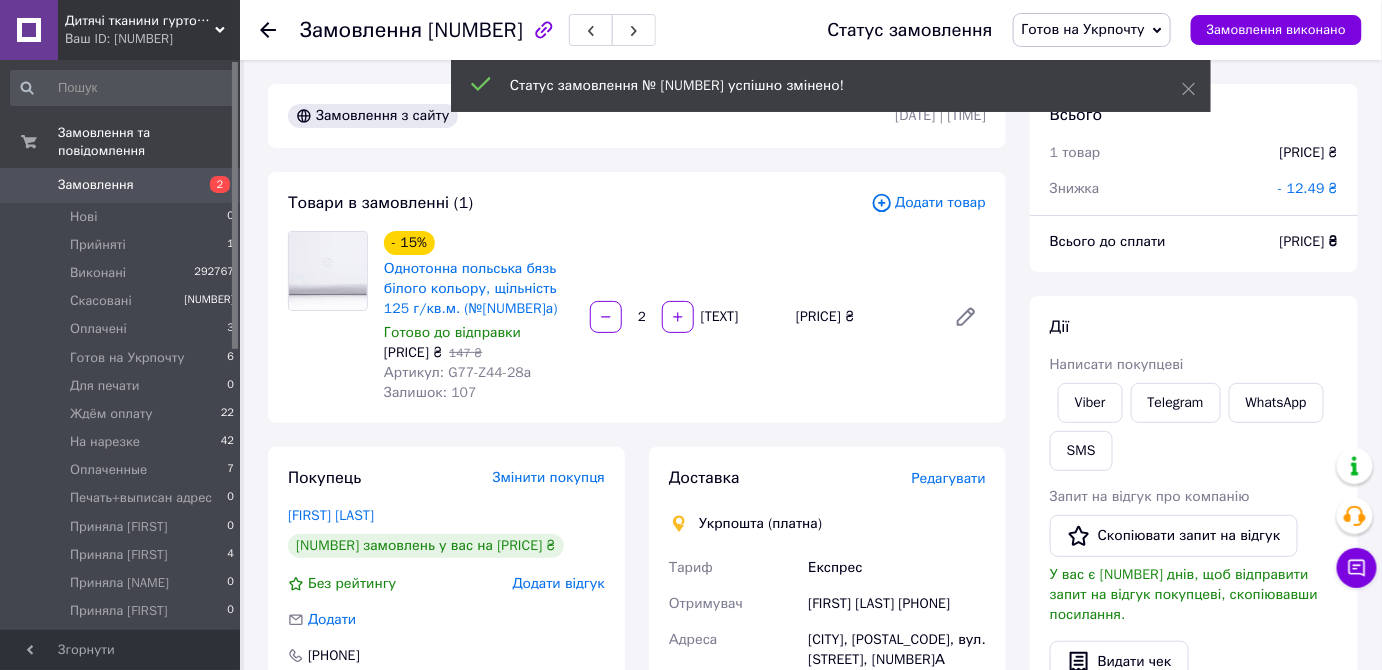 click on "Редагувати" at bounding box center (949, 478) 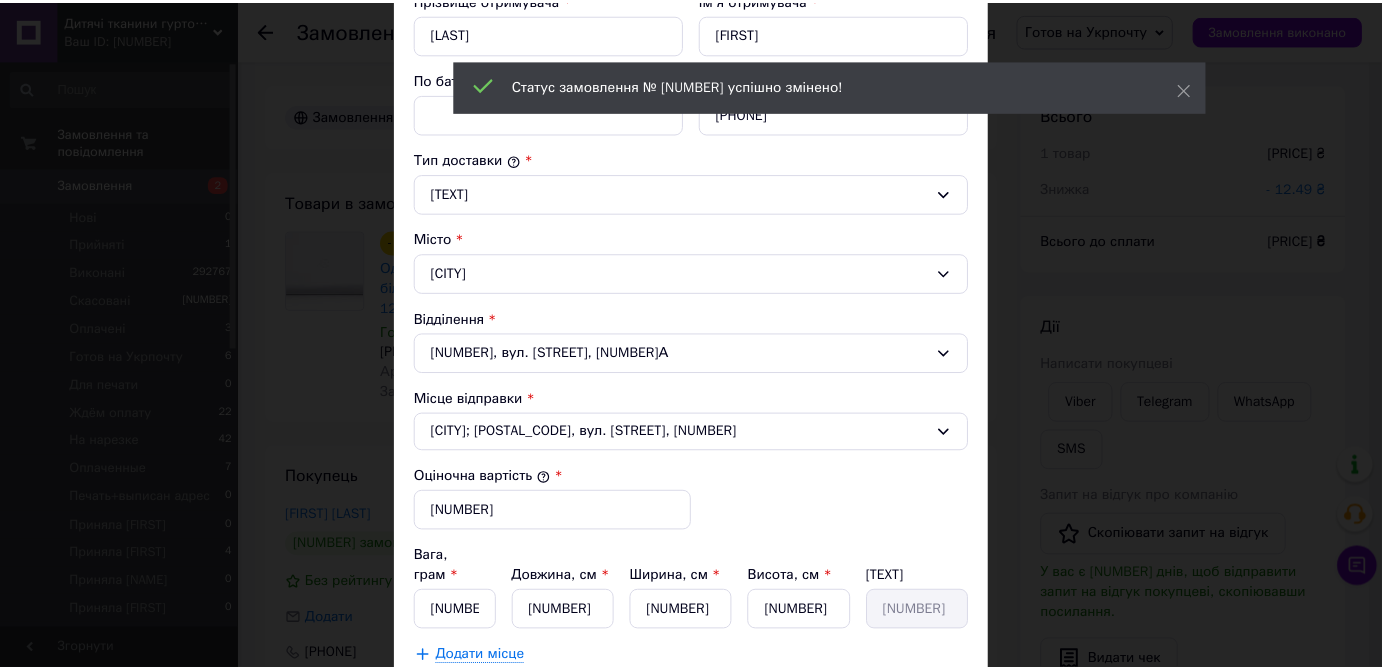 scroll, scrollTop: 636, scrollLeft: 0, axis: vertical 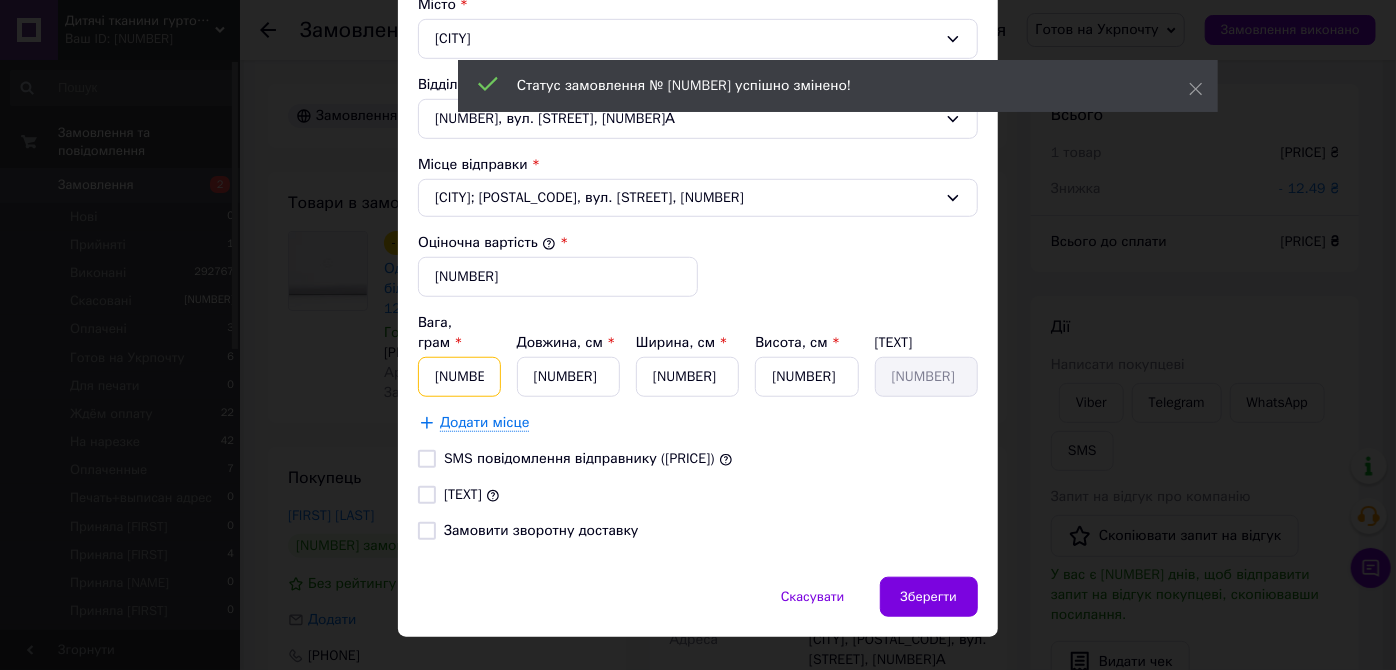 click on "[NUMBER]" at bounding box center (459, 377) 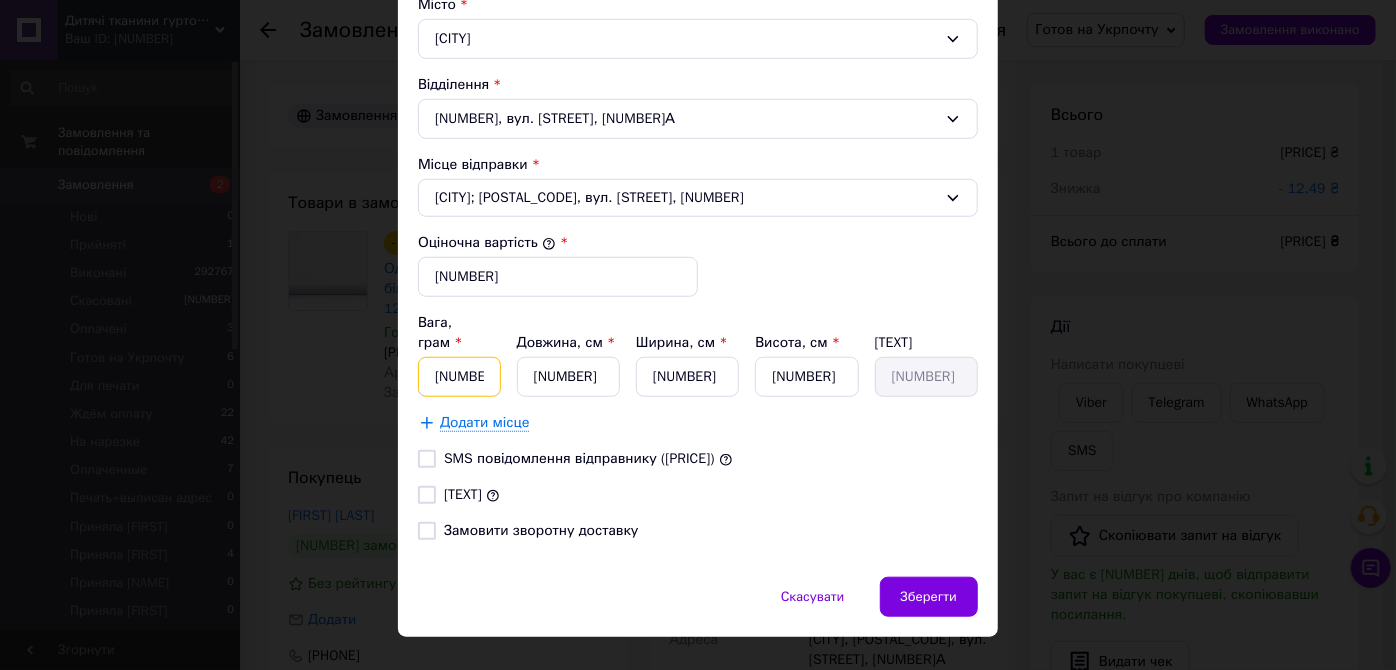 type on "[NUMBER]" 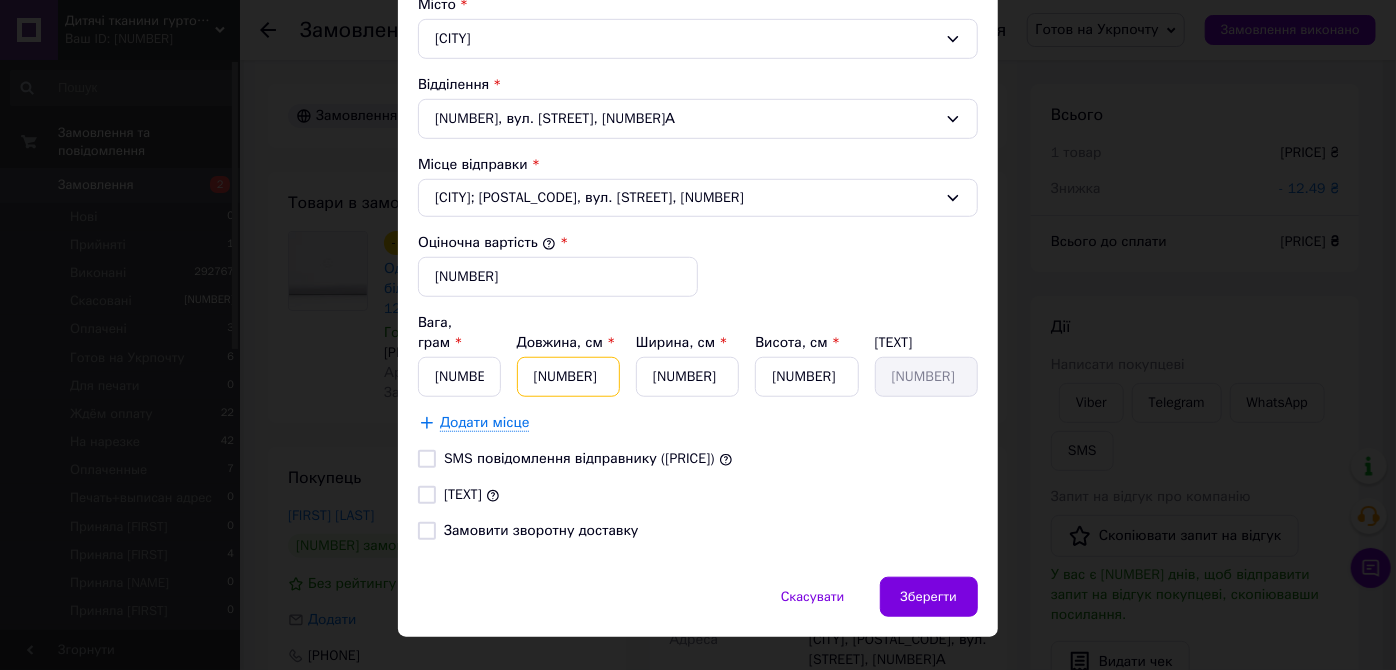 click on "[NUMBER]" at bounding box center (568, 377) 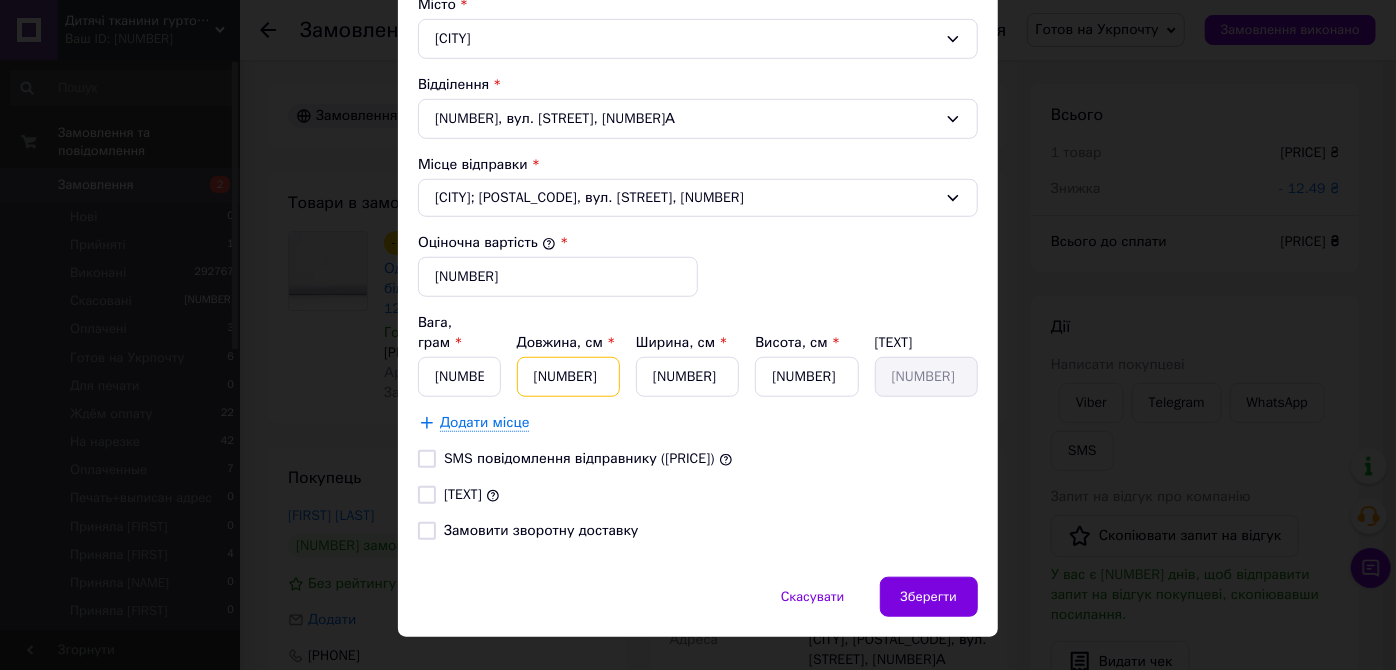 type on "2" 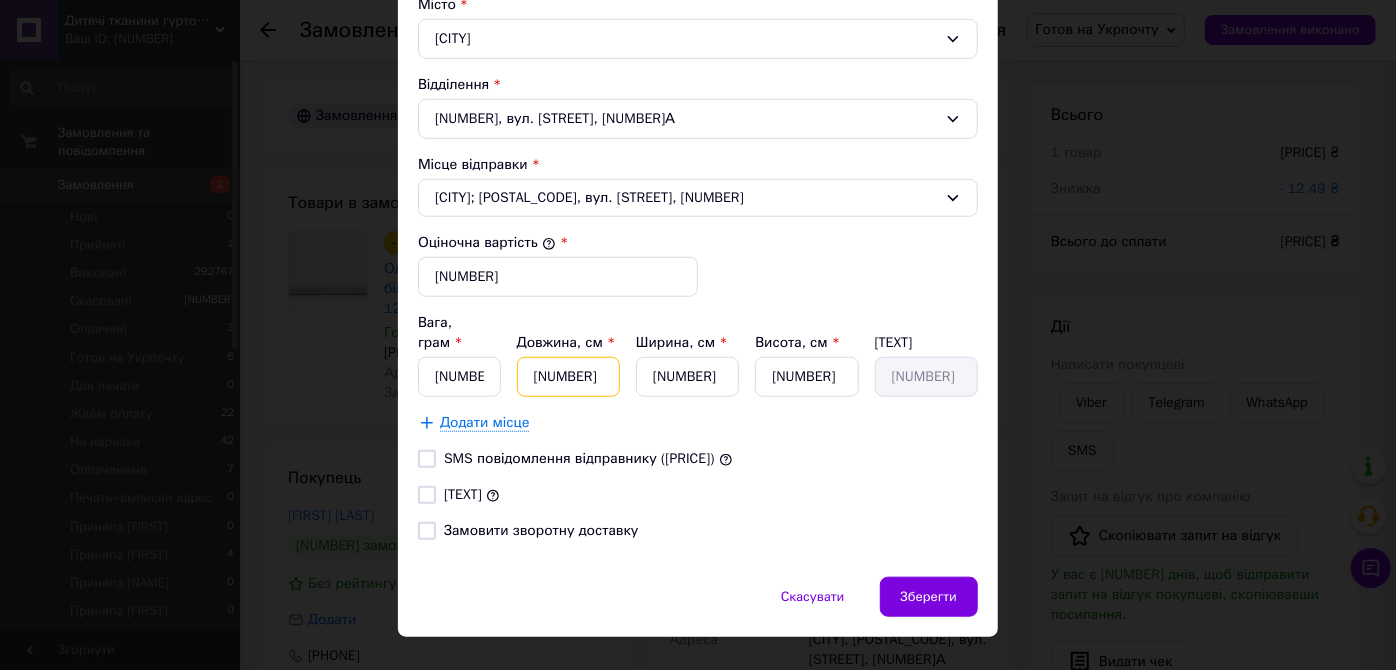 type on "[NUMBER]" 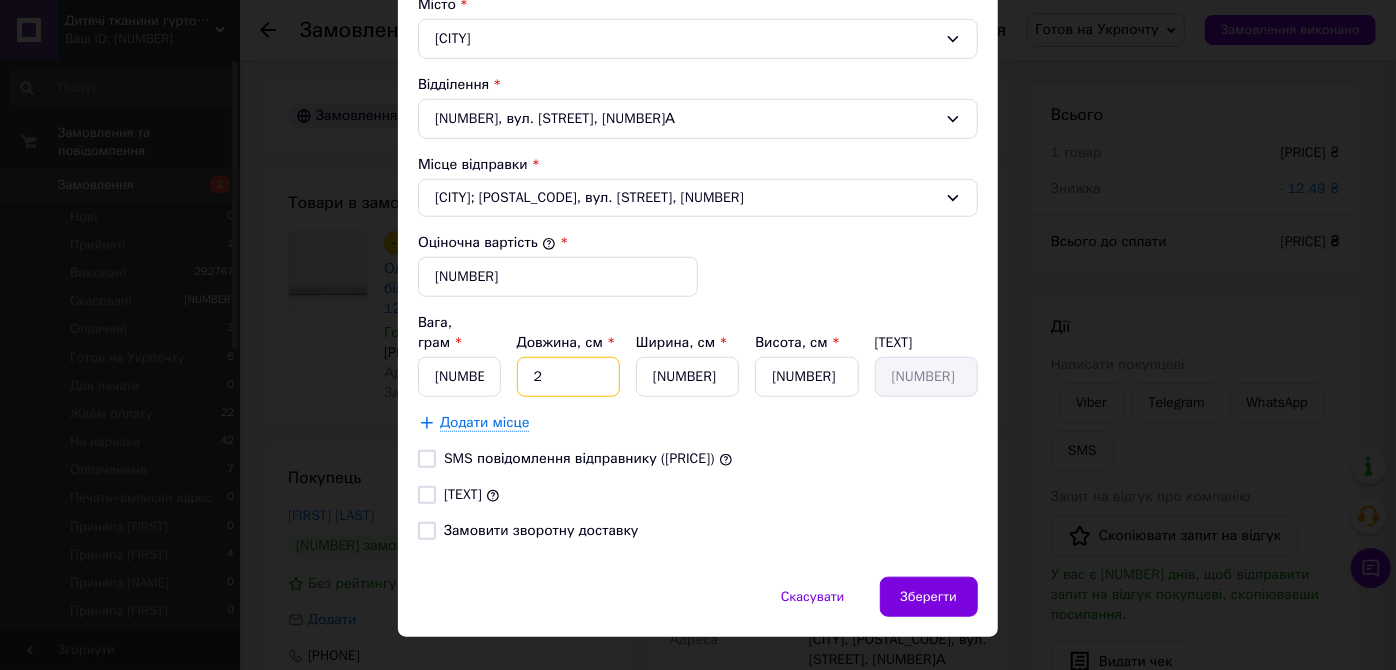 type on "27" 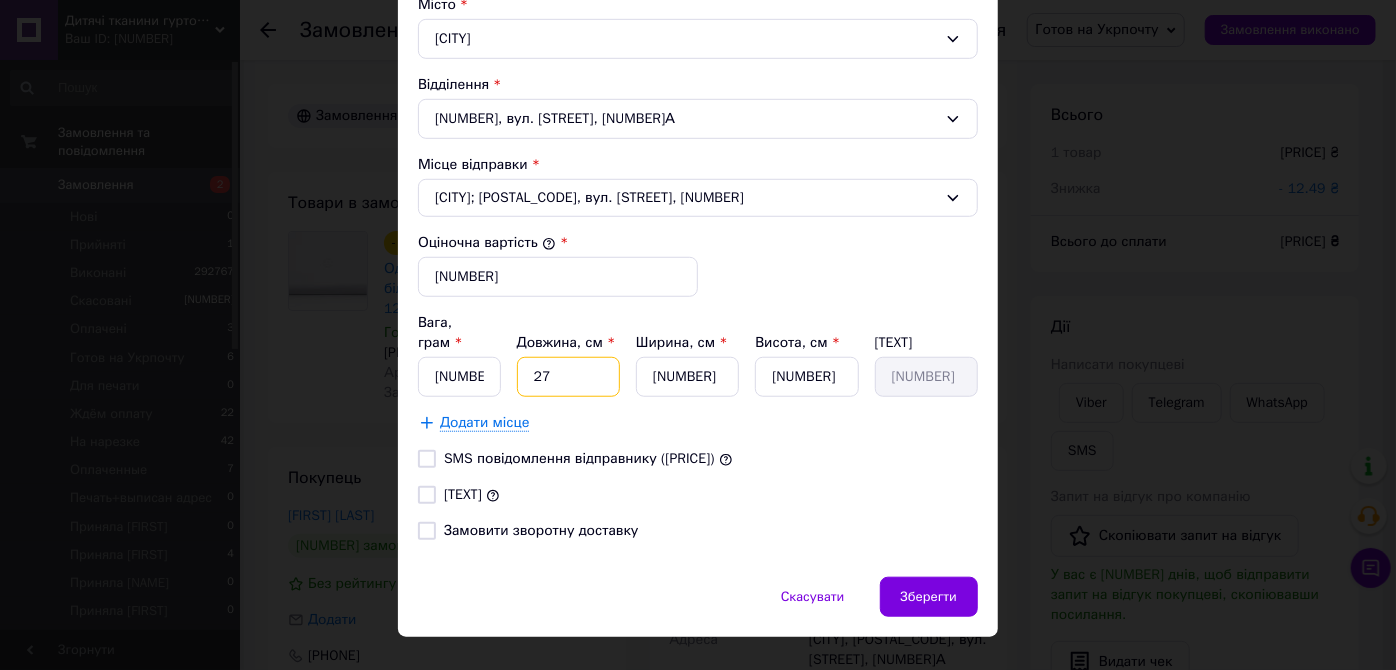 type on "1771.47" 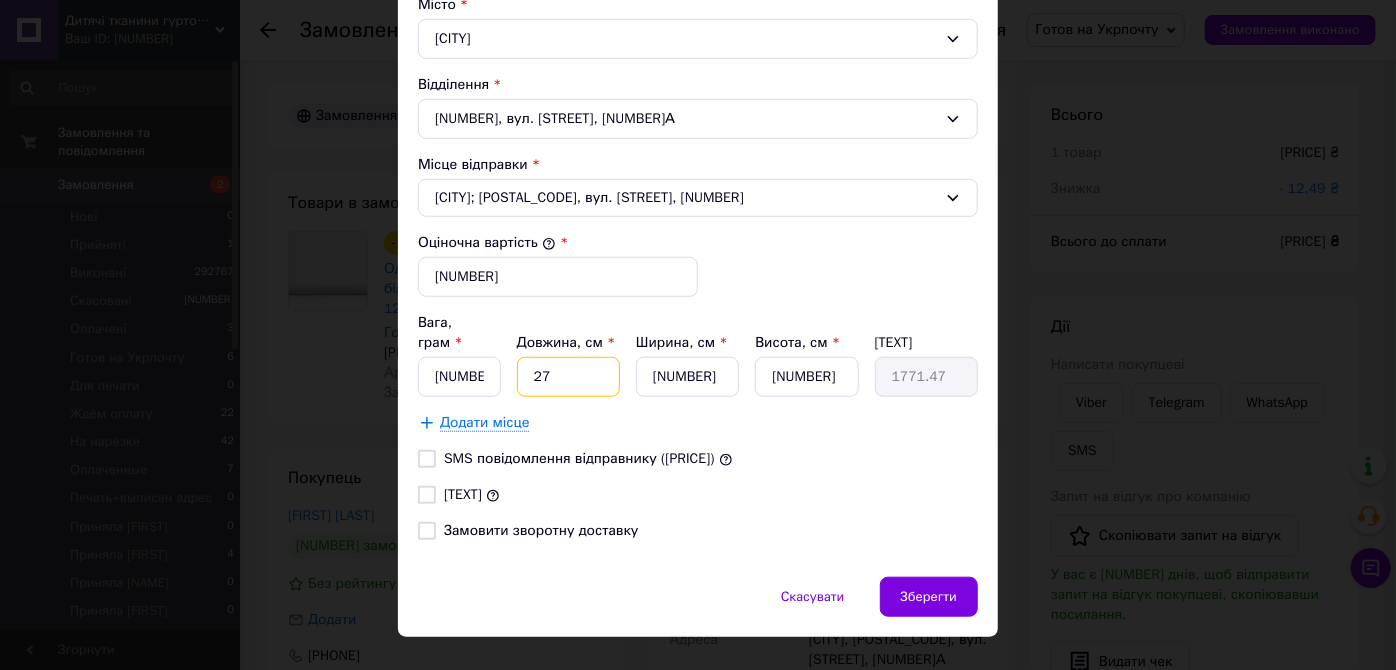 type on "27" 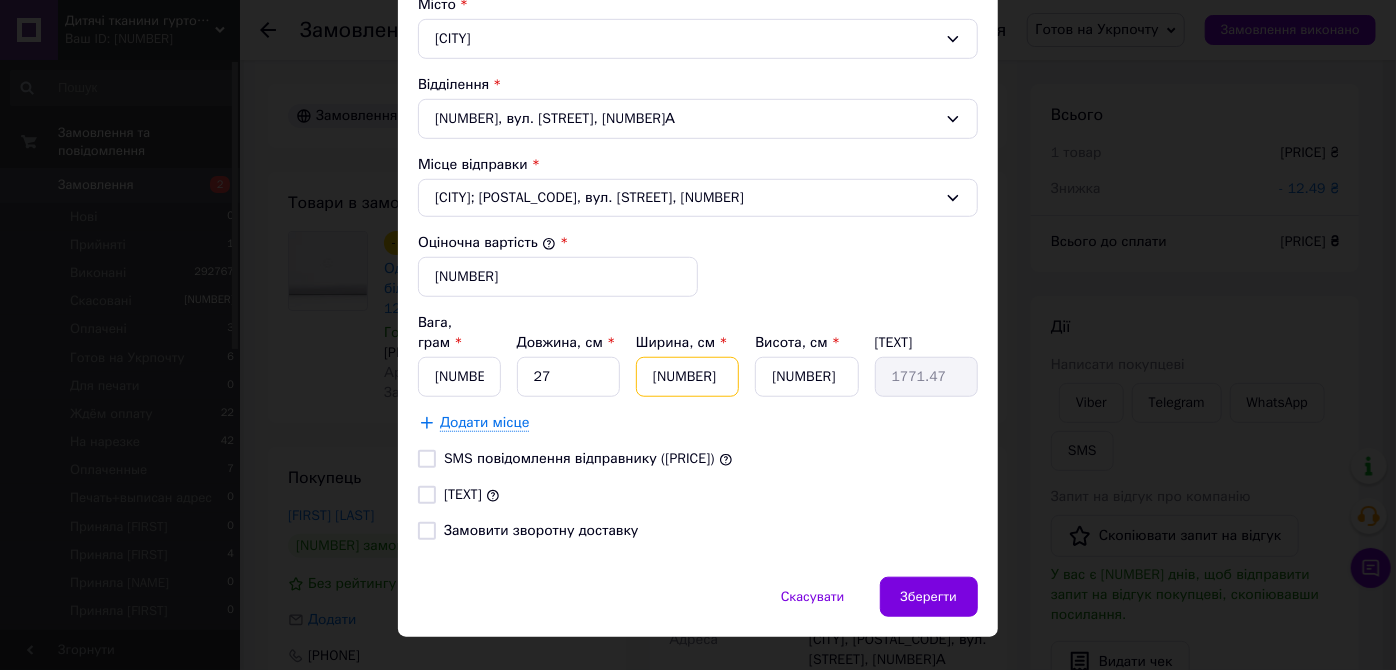 click on "[NUMBER]" at bounding box center (687, 377) 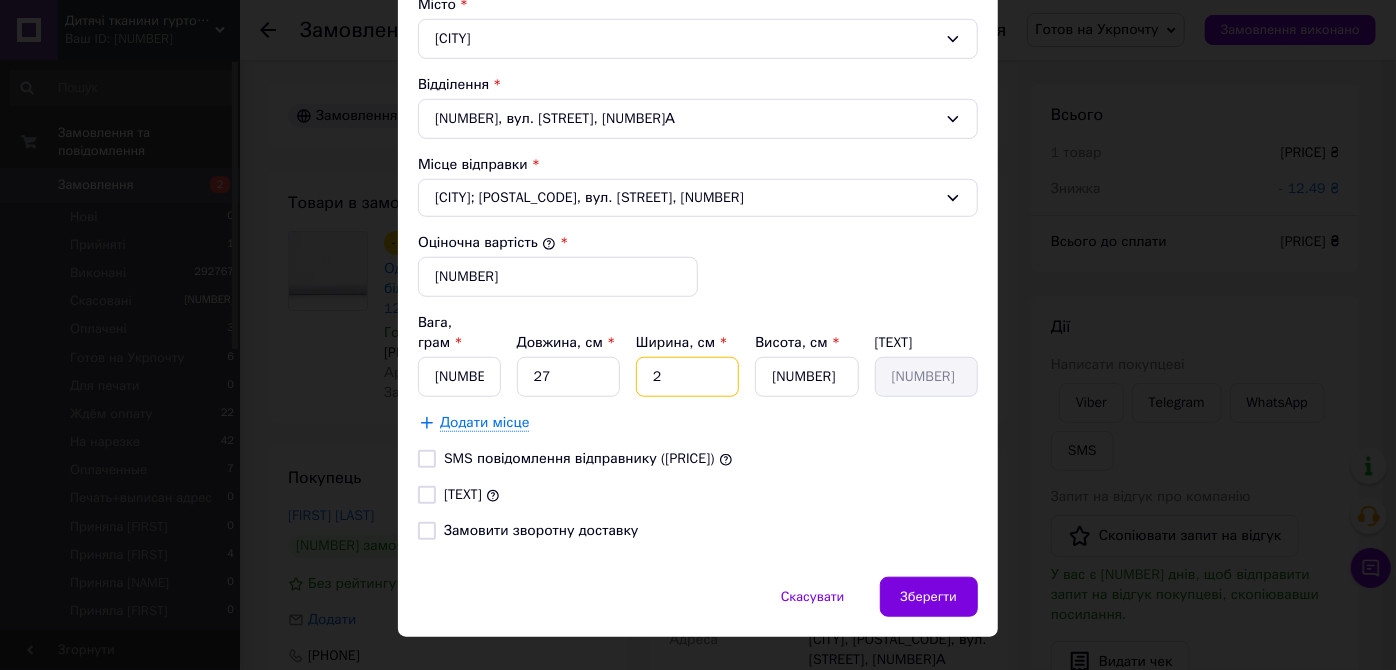 type on "24" 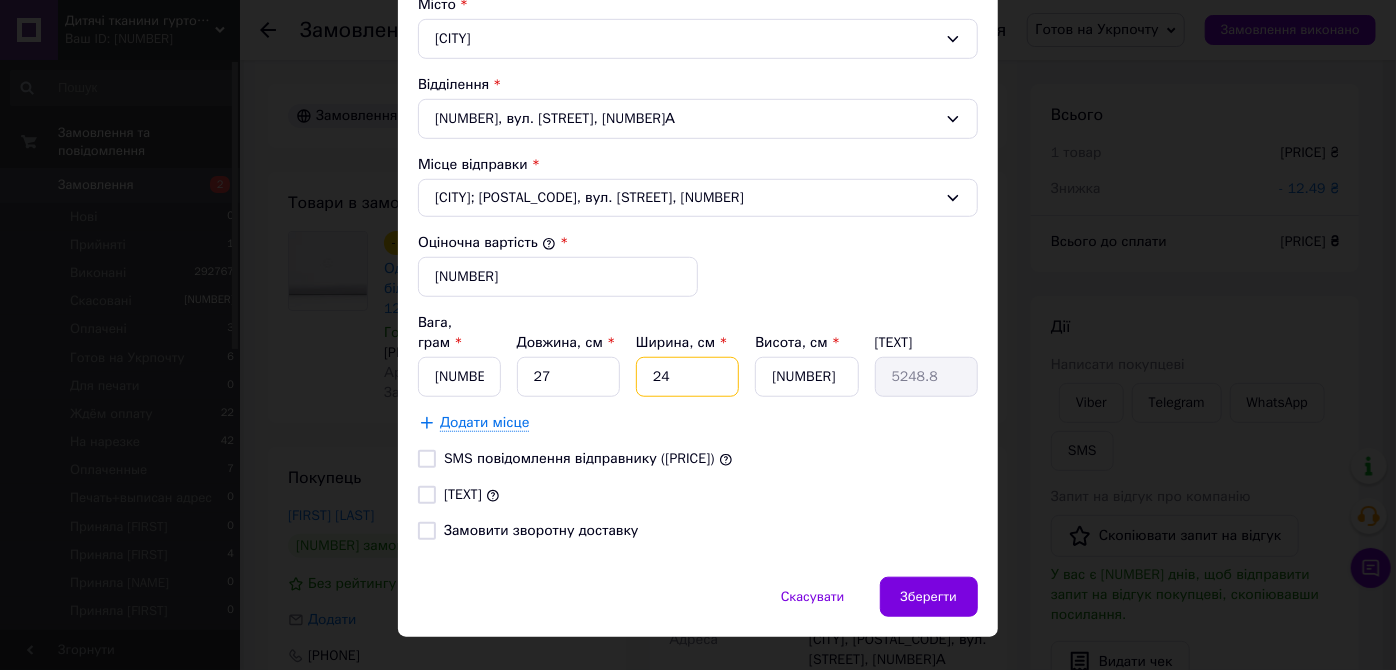 type on "24" 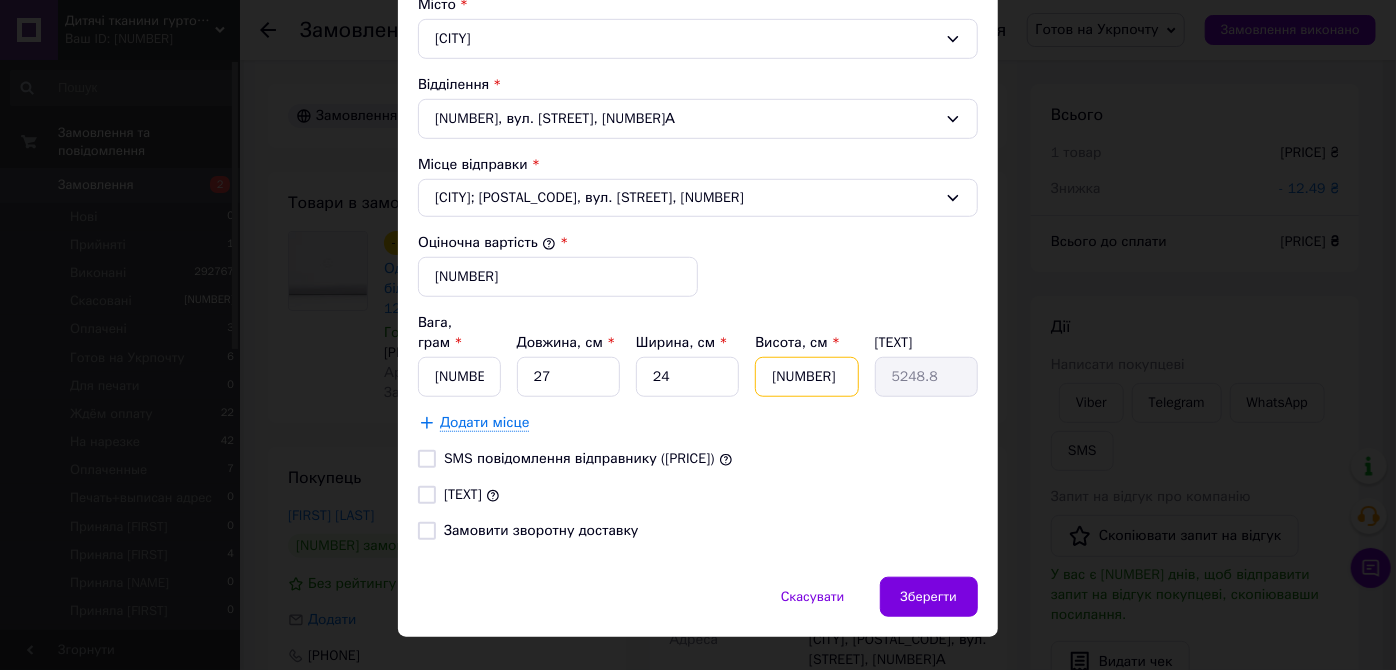 click on "[NUMBER]" at bounding box center (806, 377) 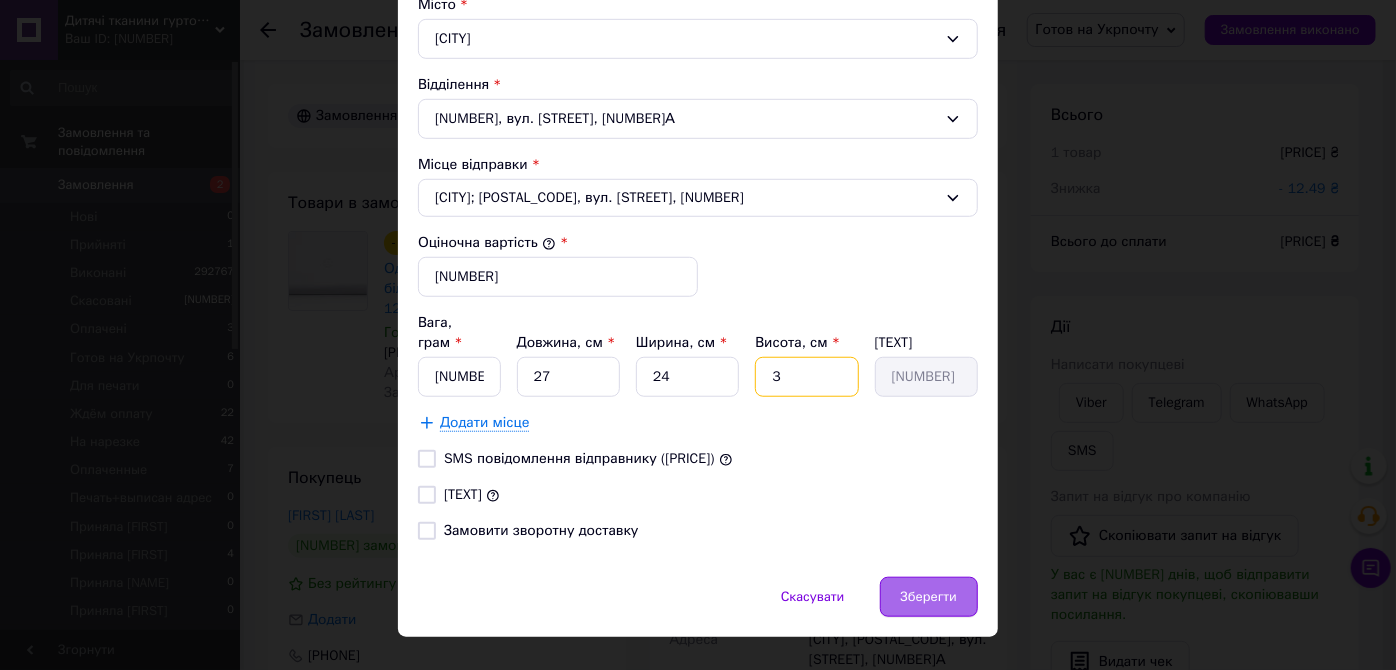 type on "3" 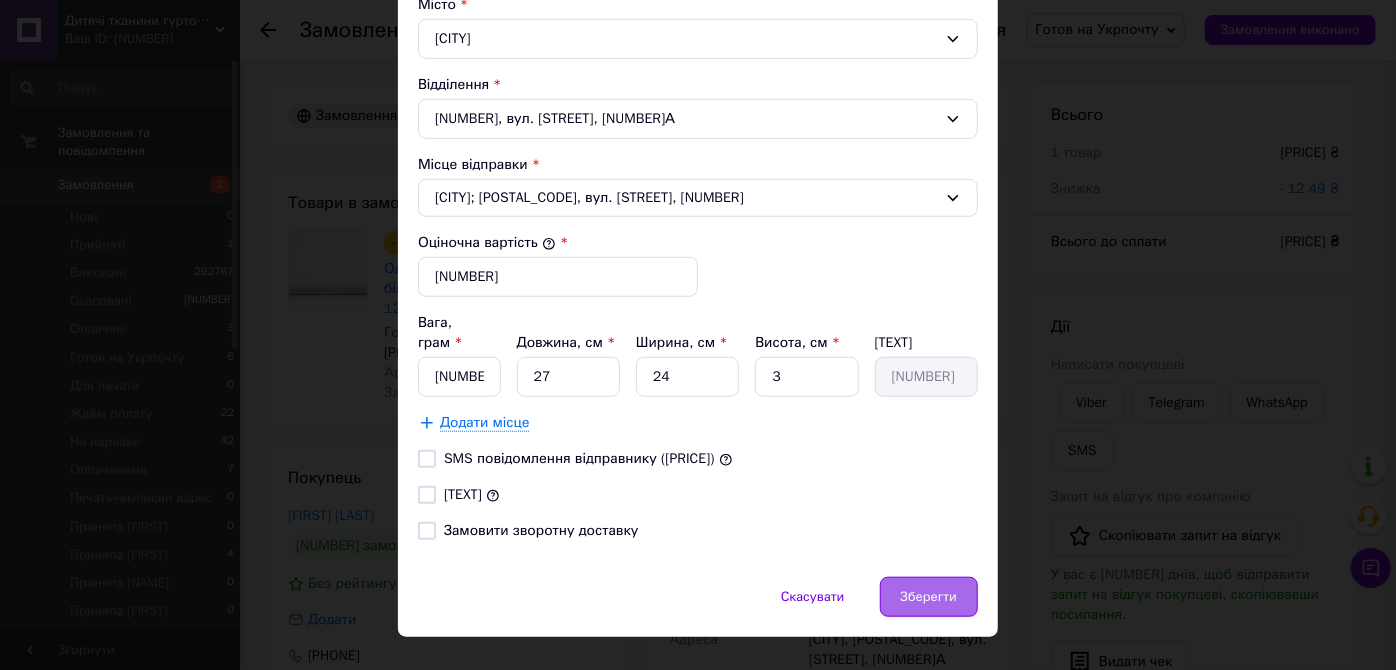 click on "Зберегти" at bounding box center [929, 597] 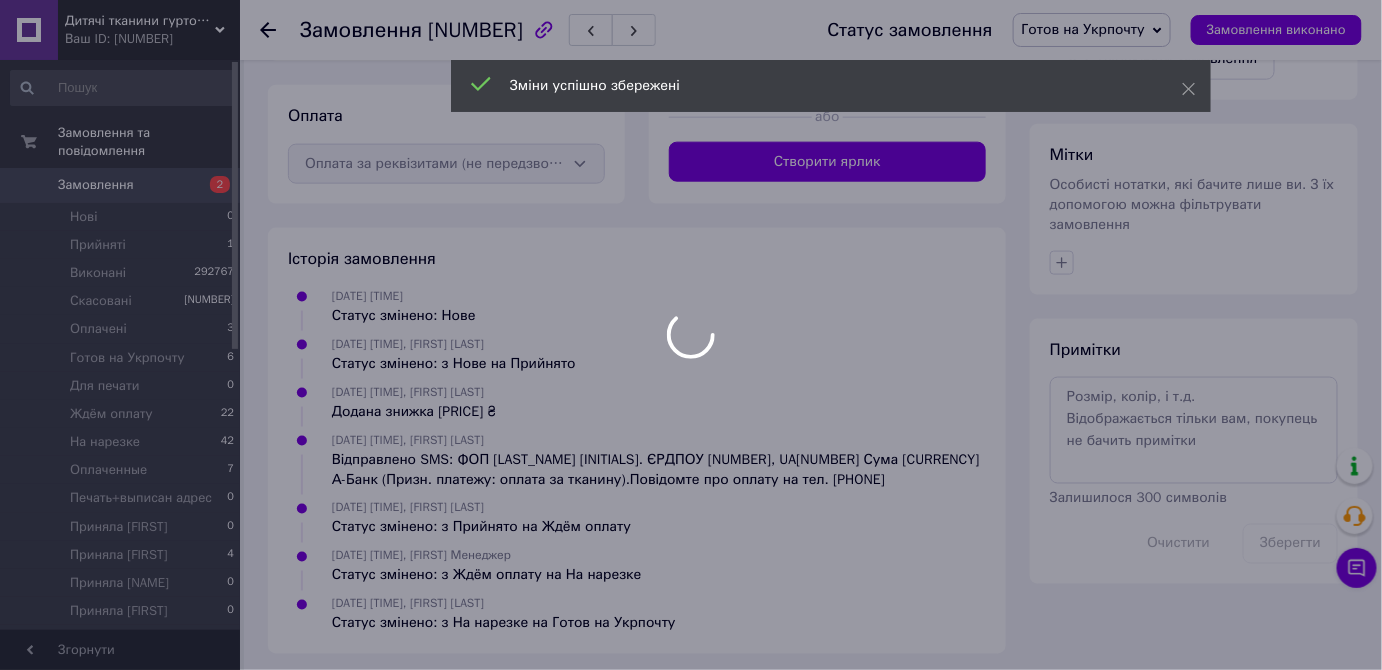 scroll, scrollTop: 785, scrollLeft: 0, axis: vertical 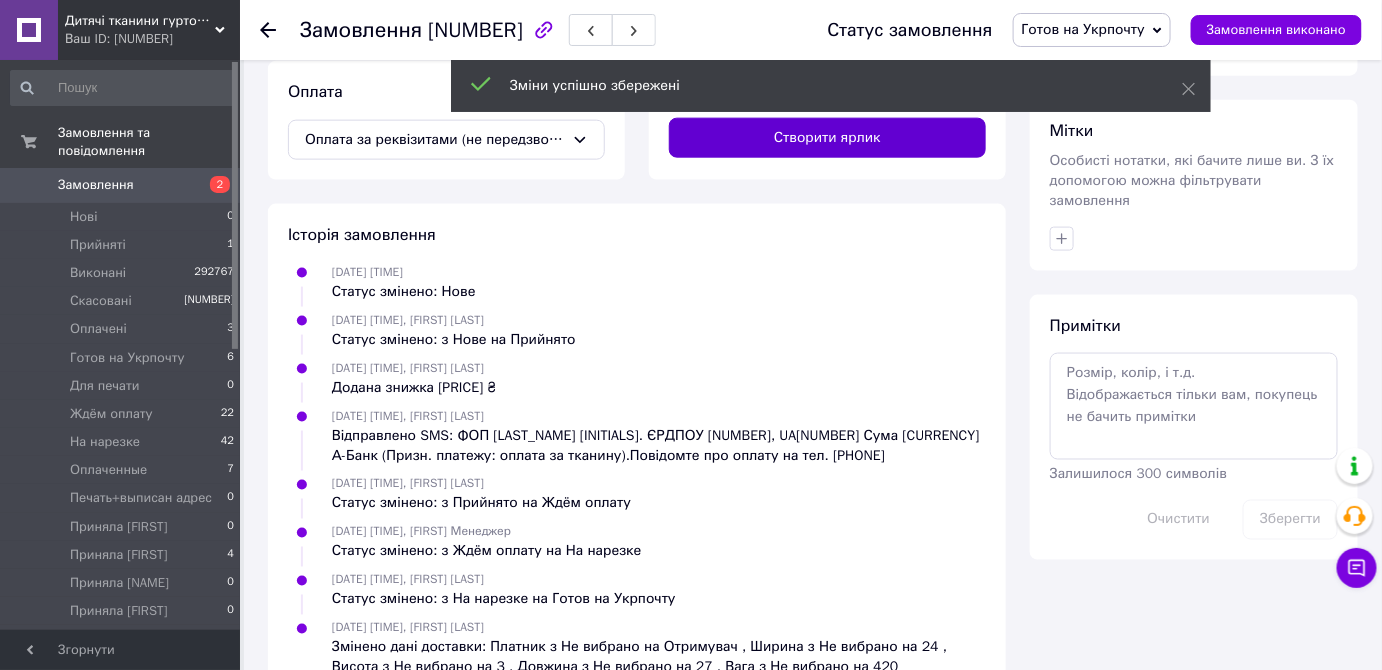 click on "Створити ярлик" at bounding box center (827, 138) 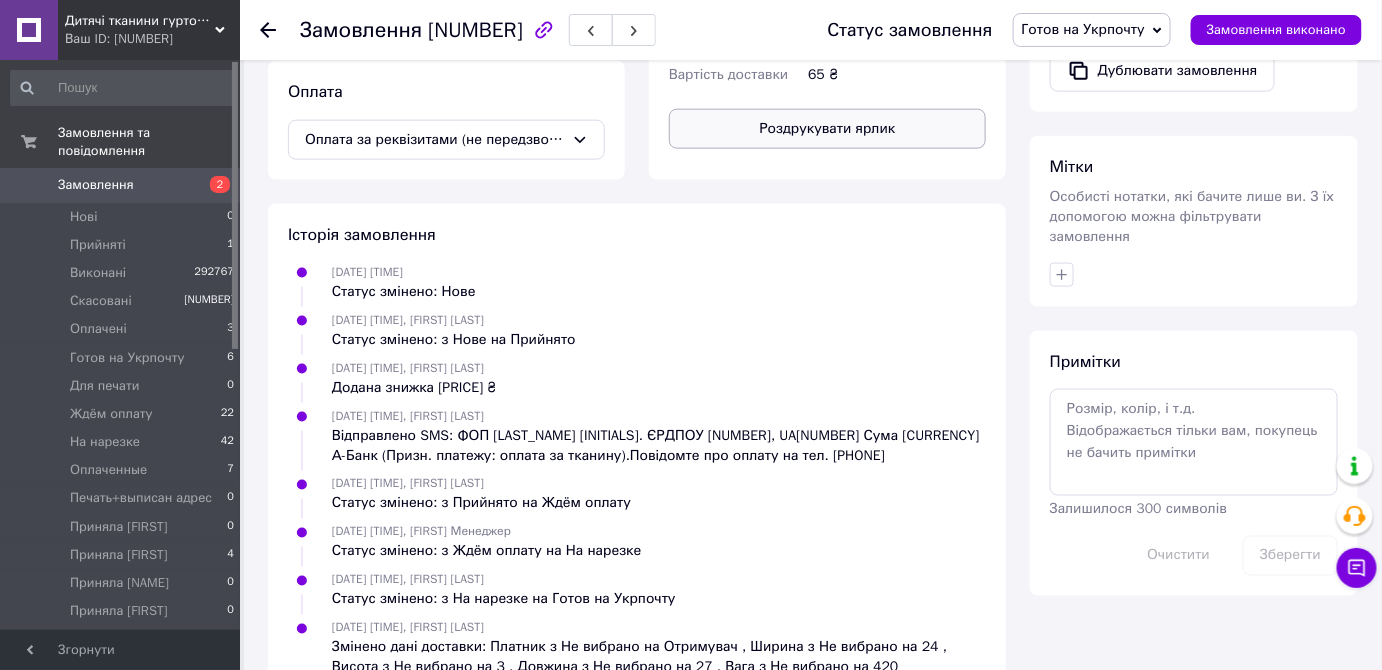 click on "Роздрукувати ярлик" at bounding box center (827, 129) 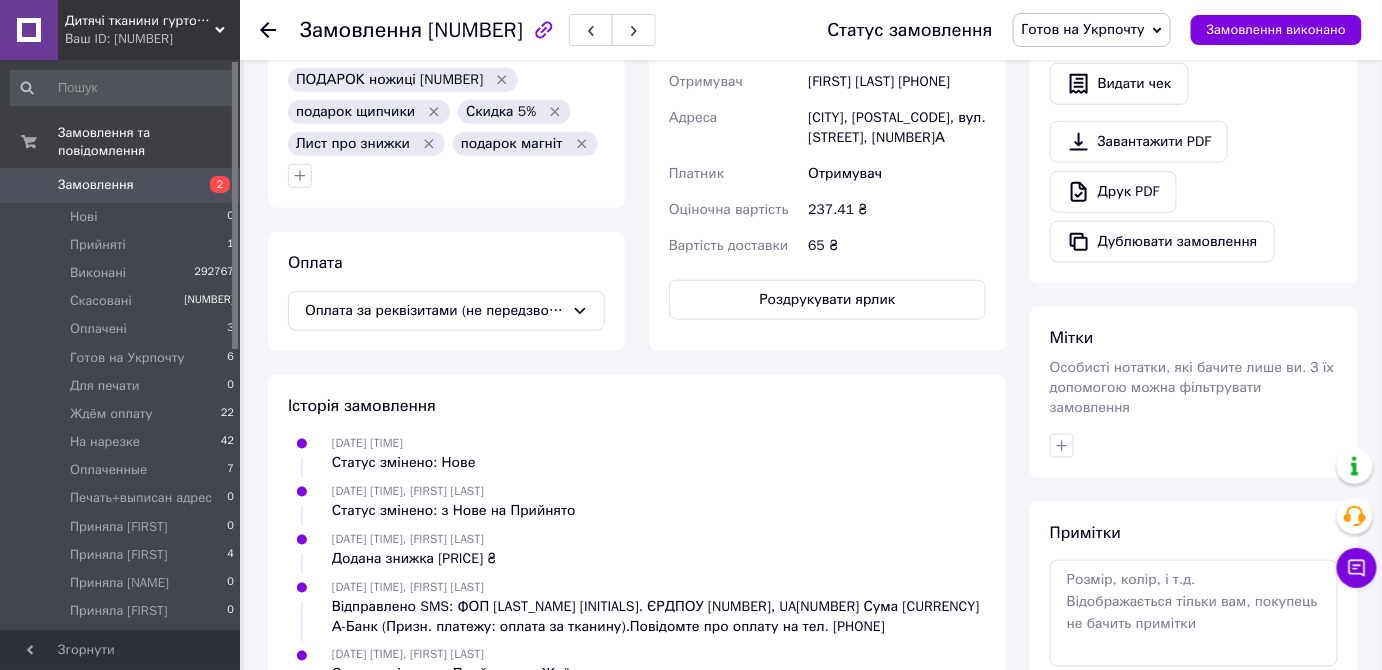 scroll, scrollTop: 421, scrollLeft: 0, axis: vertical 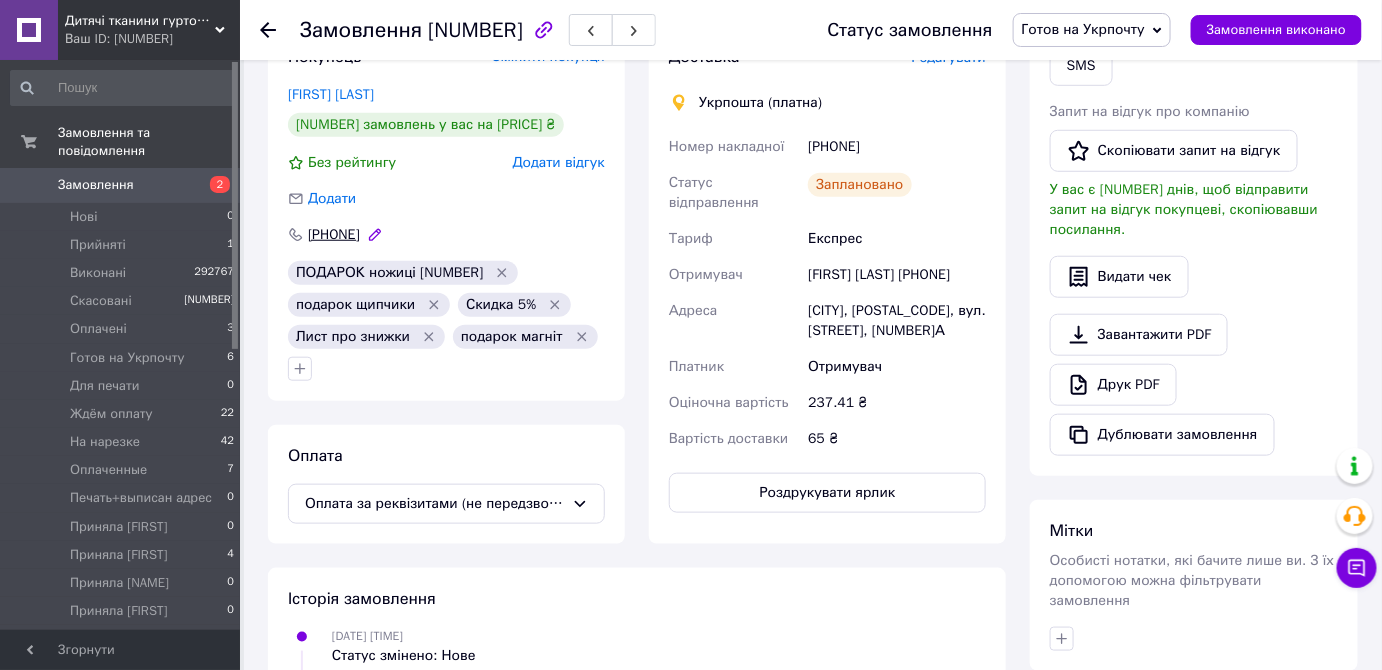 click on "[PHONE]" at bounding box center [334, 235] 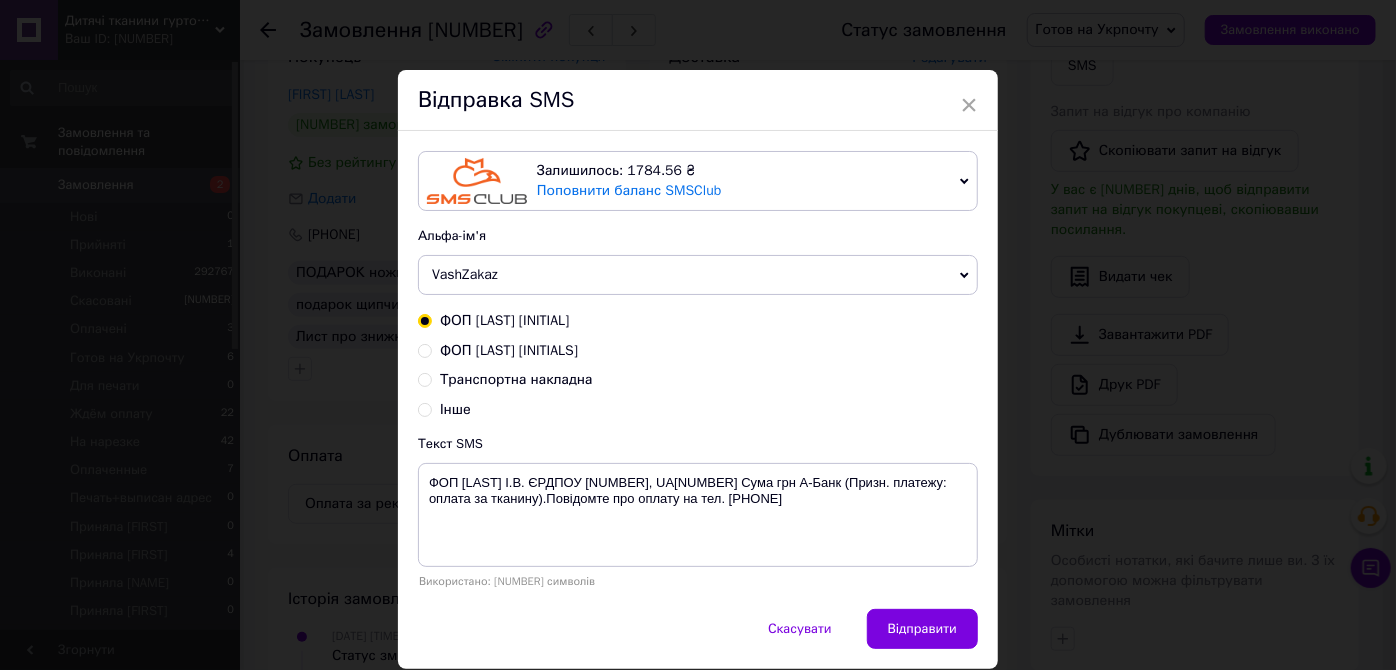 drag, startPoint x: 489, startPoint y: 379, endPoint x: 483, endPoint y: 364, distance: 16.155495 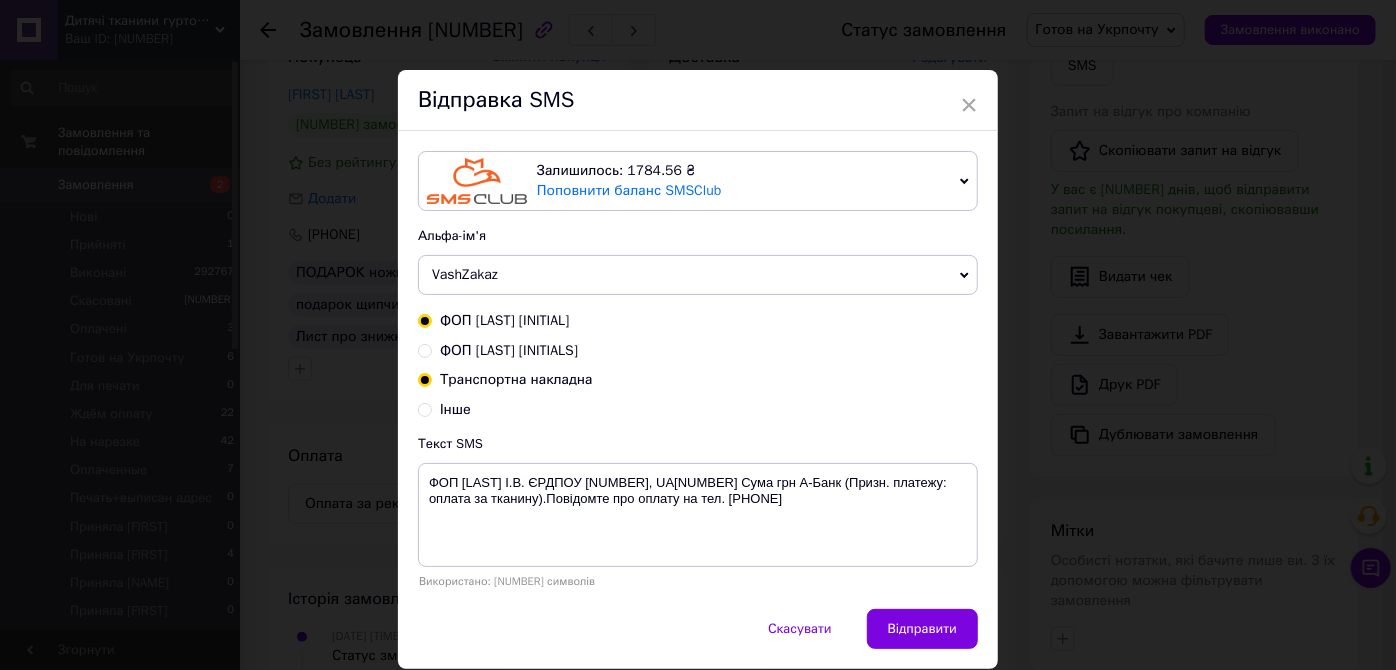 radio on "true" 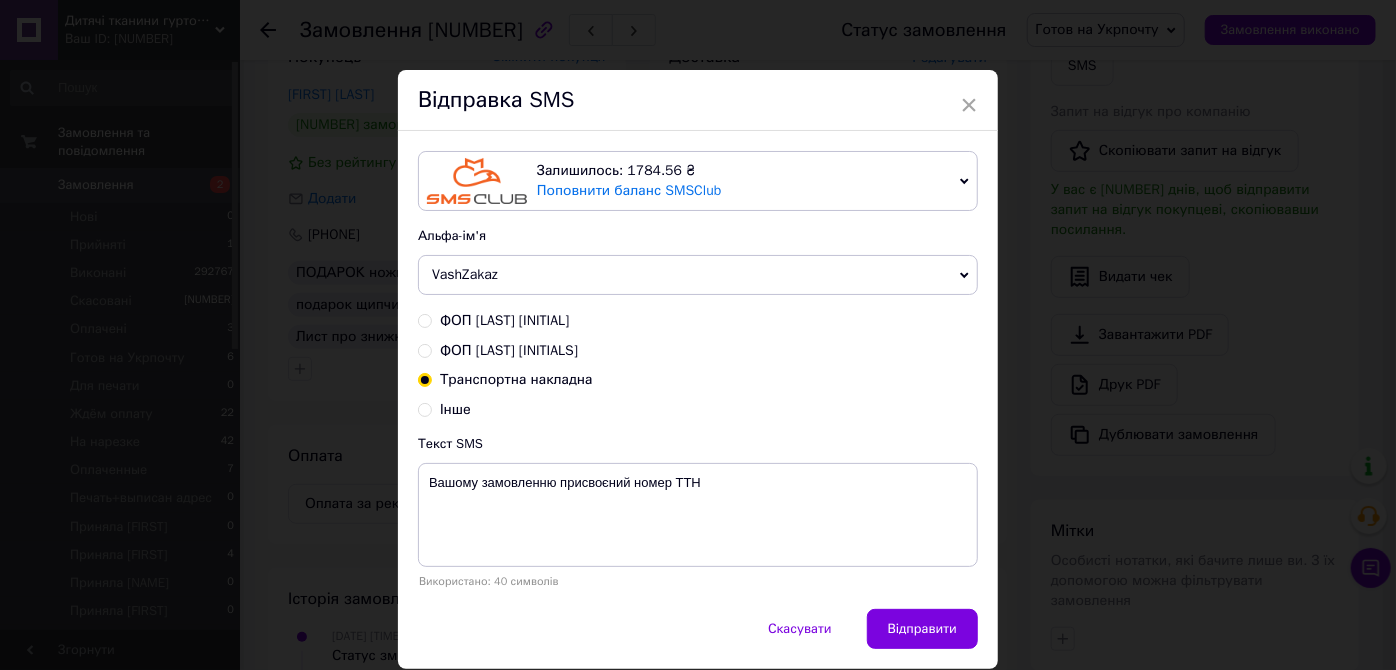 drag, startPoint x: 490, startPoint y: 263, endPoint x: 479, endPoint y: 304, distance: 42.44997 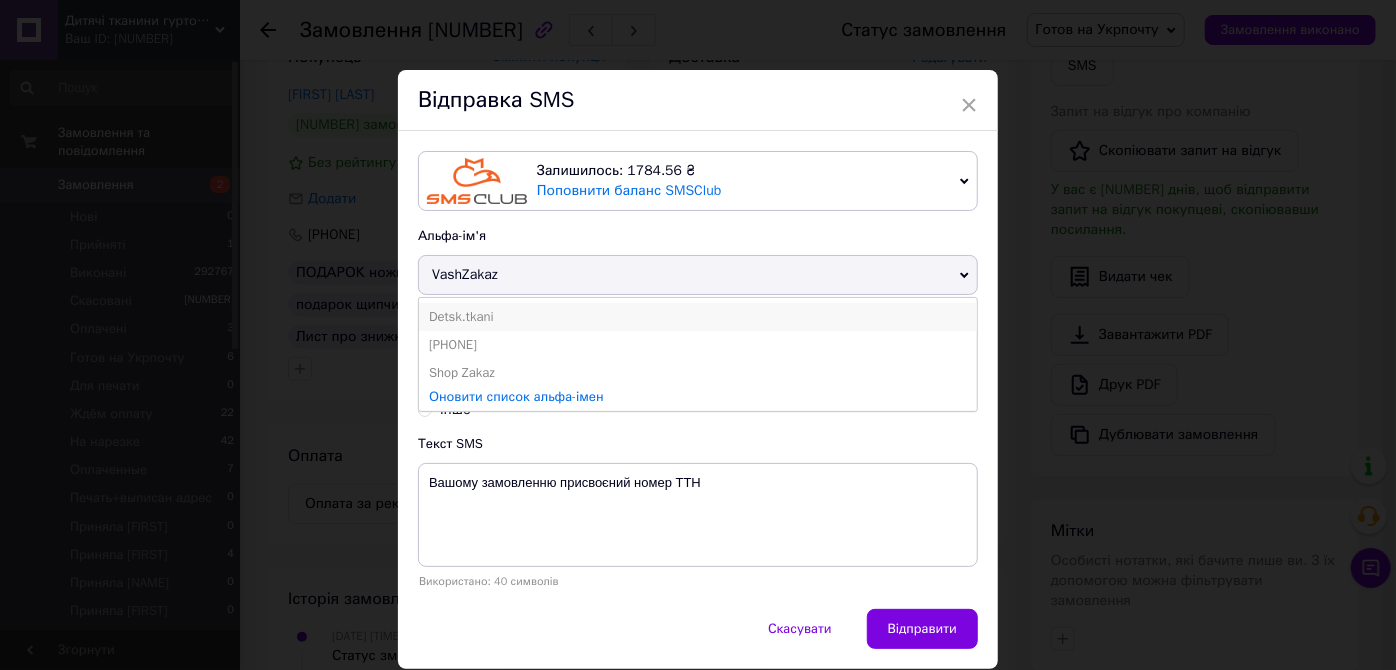 drag, startPoint x: 474, startPoint y: 313, endPoint x: 485, endPoint y: 323, distance: 14.866069 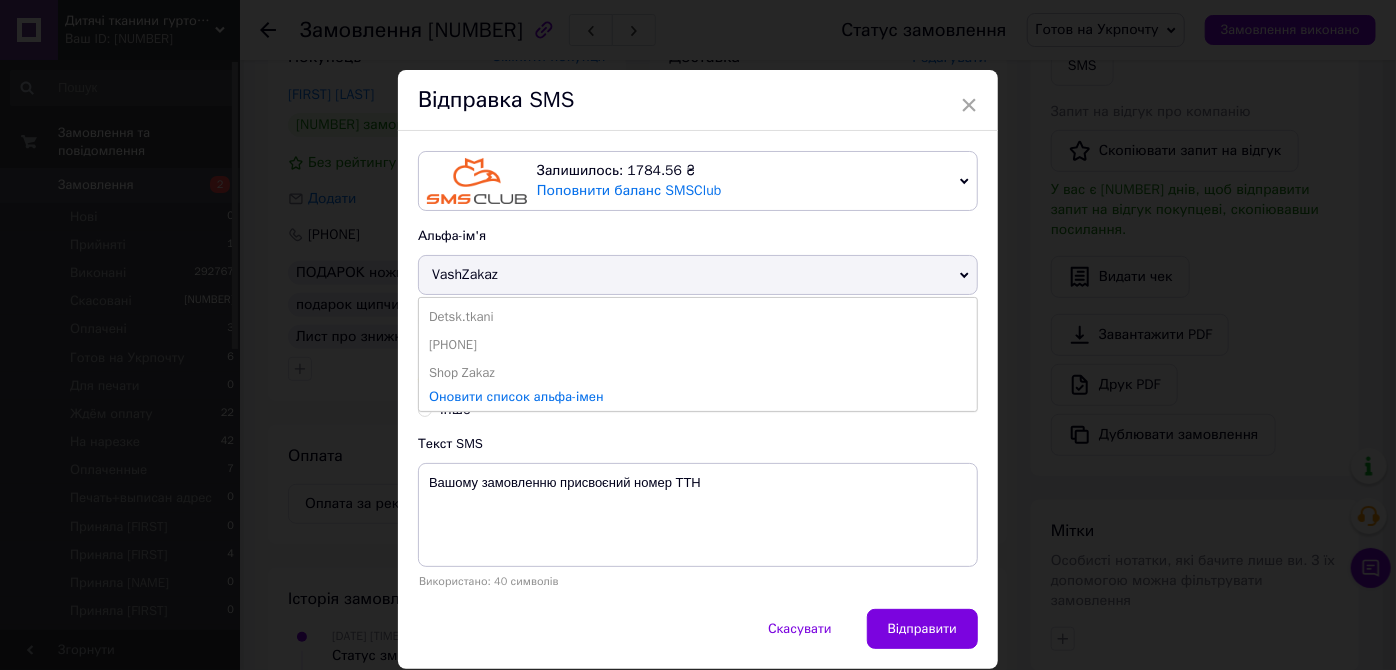 click on "Detsk.tkani" at bounding box center [698, 317] 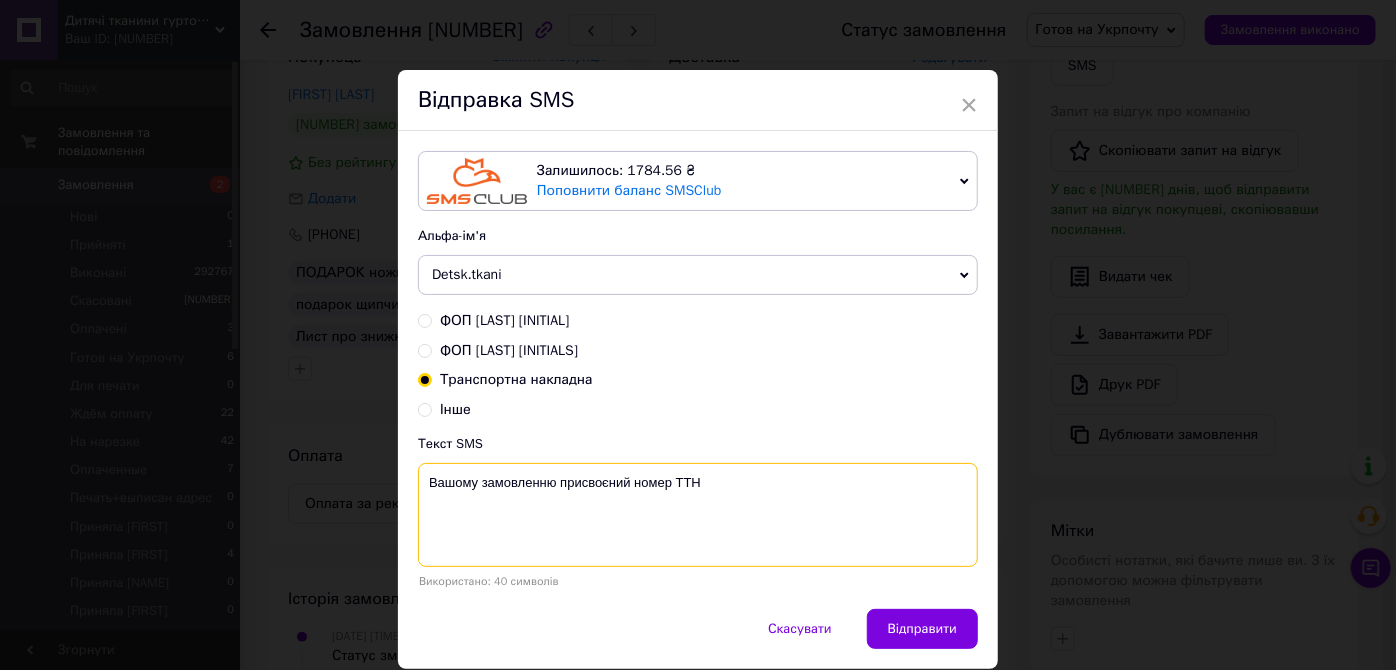 drag, startPoint x: 749, startPoint y: 487, endPoint x: 754, endPoint y: 477, distance: 11.18034 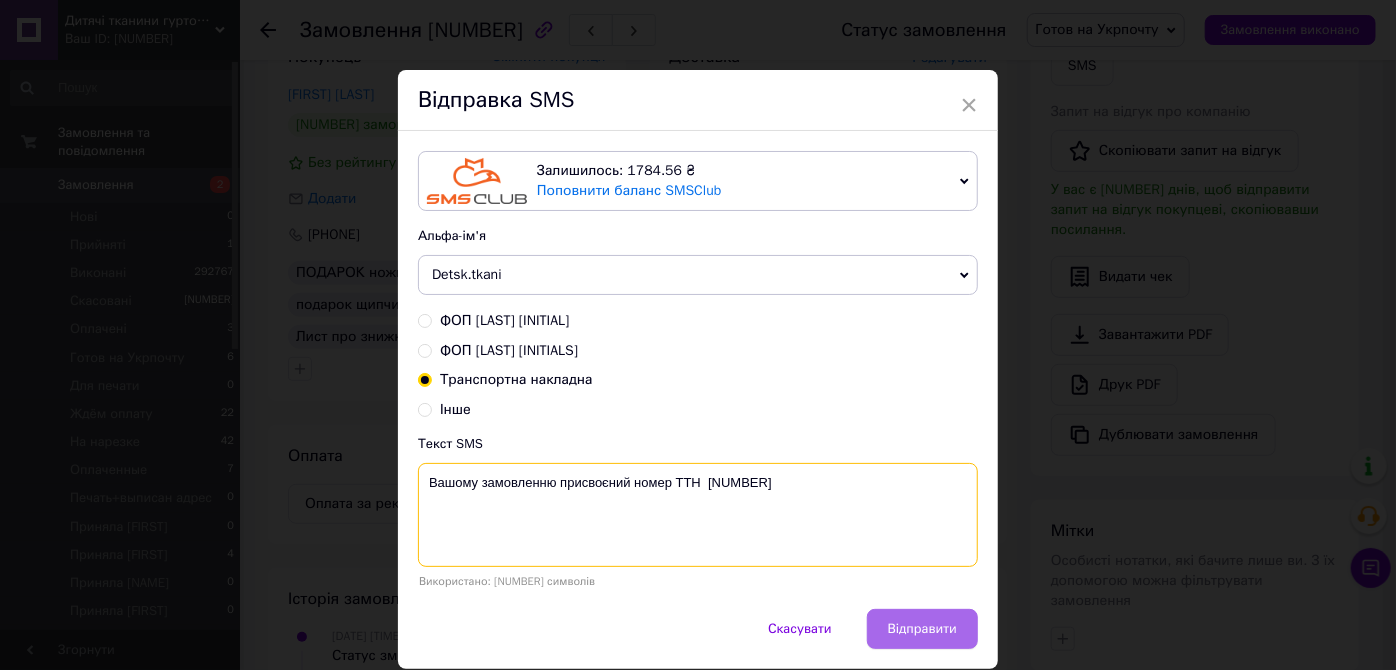 type on "Вашому замовленню присвоєний номер ТТН  [NUMBER]" 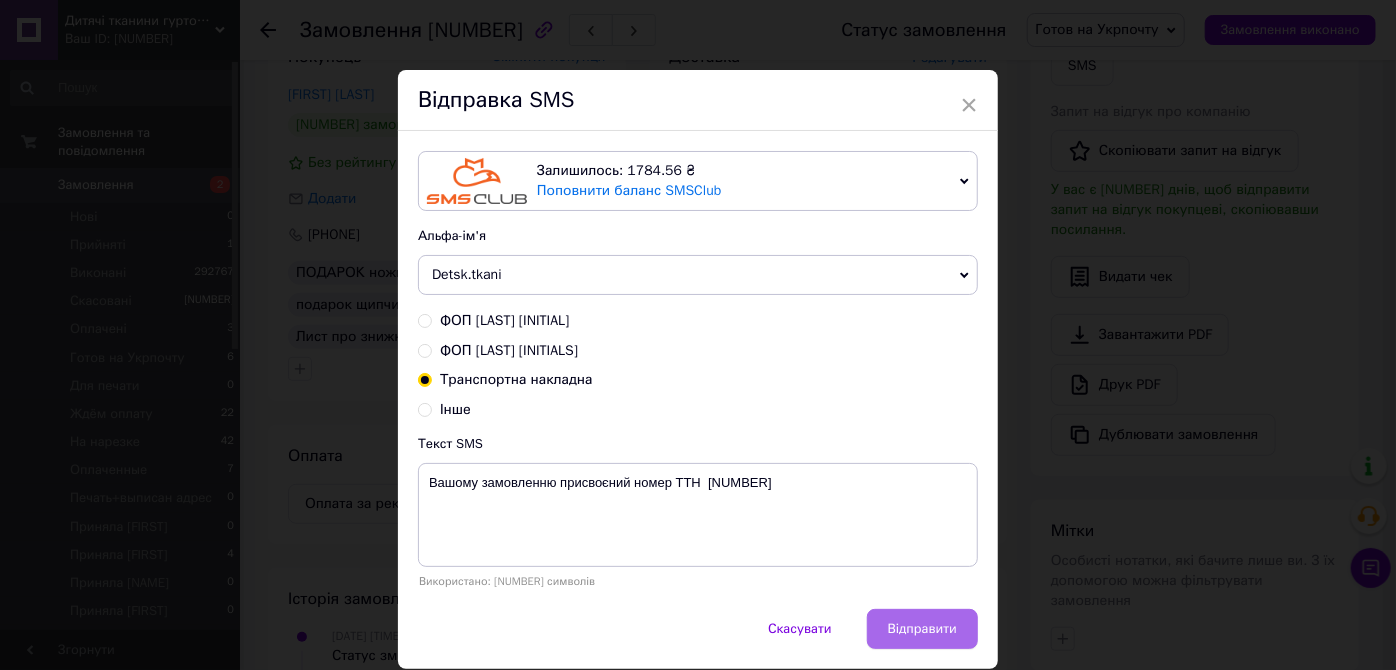 click on "Відправити" at bounding box center (922, 629) 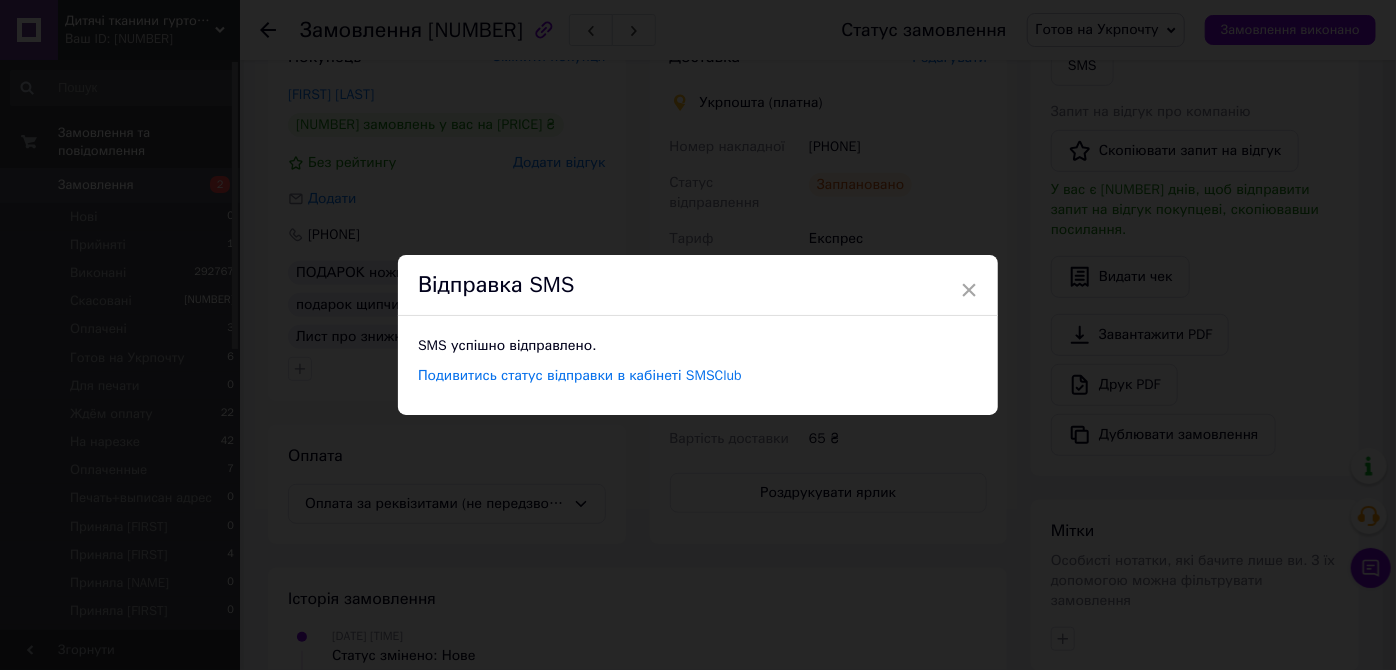 click on "× Відправка SMS SMS успішно відправлено. Подивитись статус відправки в кабінеті SMSClub" at bounding box center (698, 335) 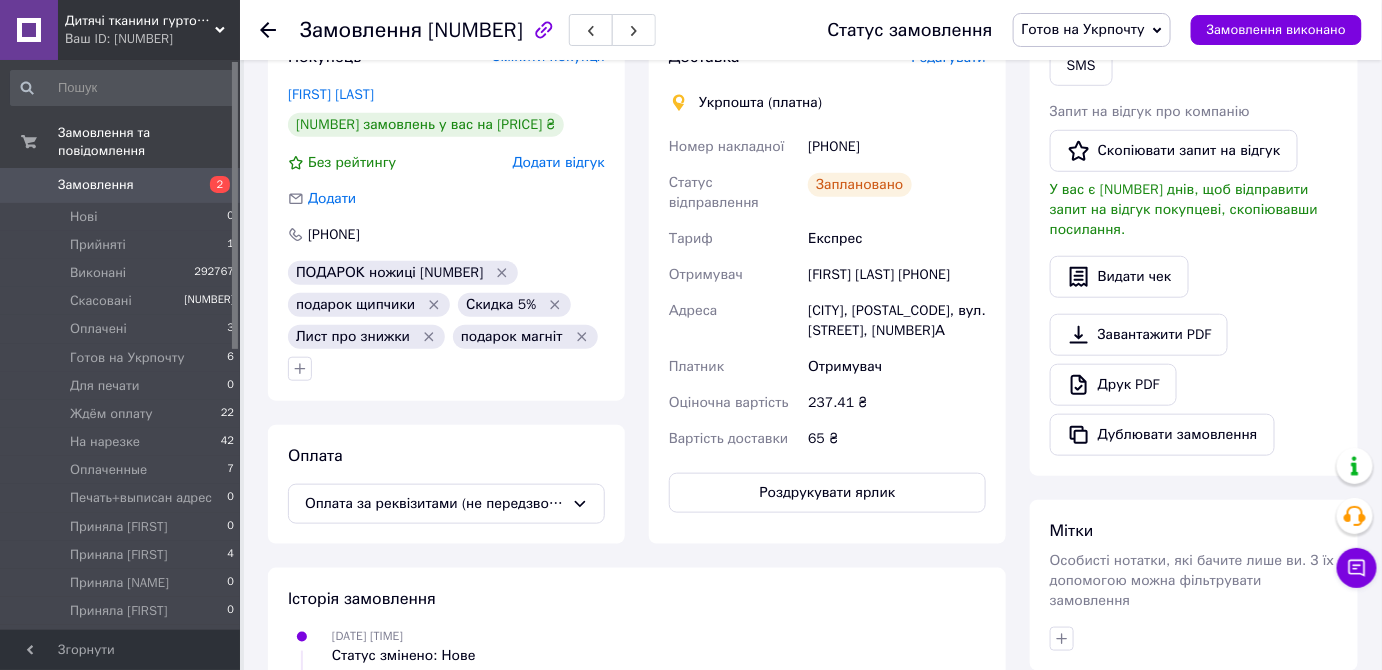 click 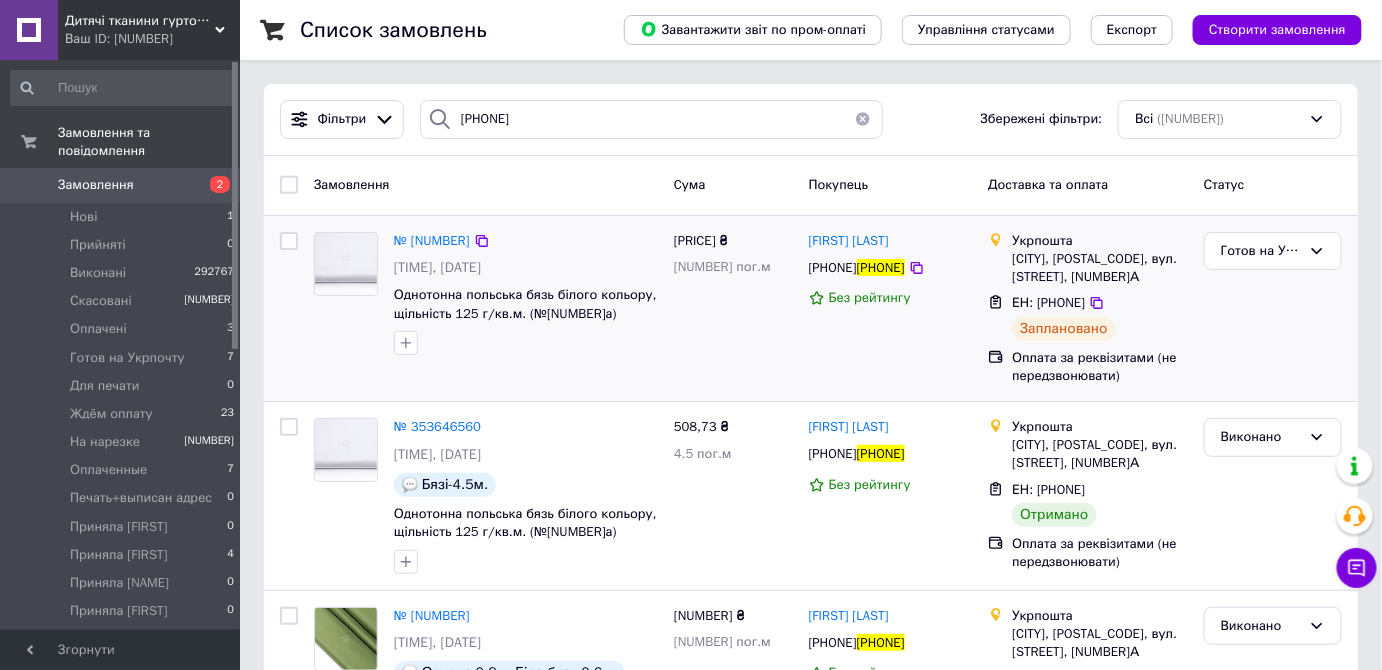 click on "[PHONE]" at bounding box center [881, 267] 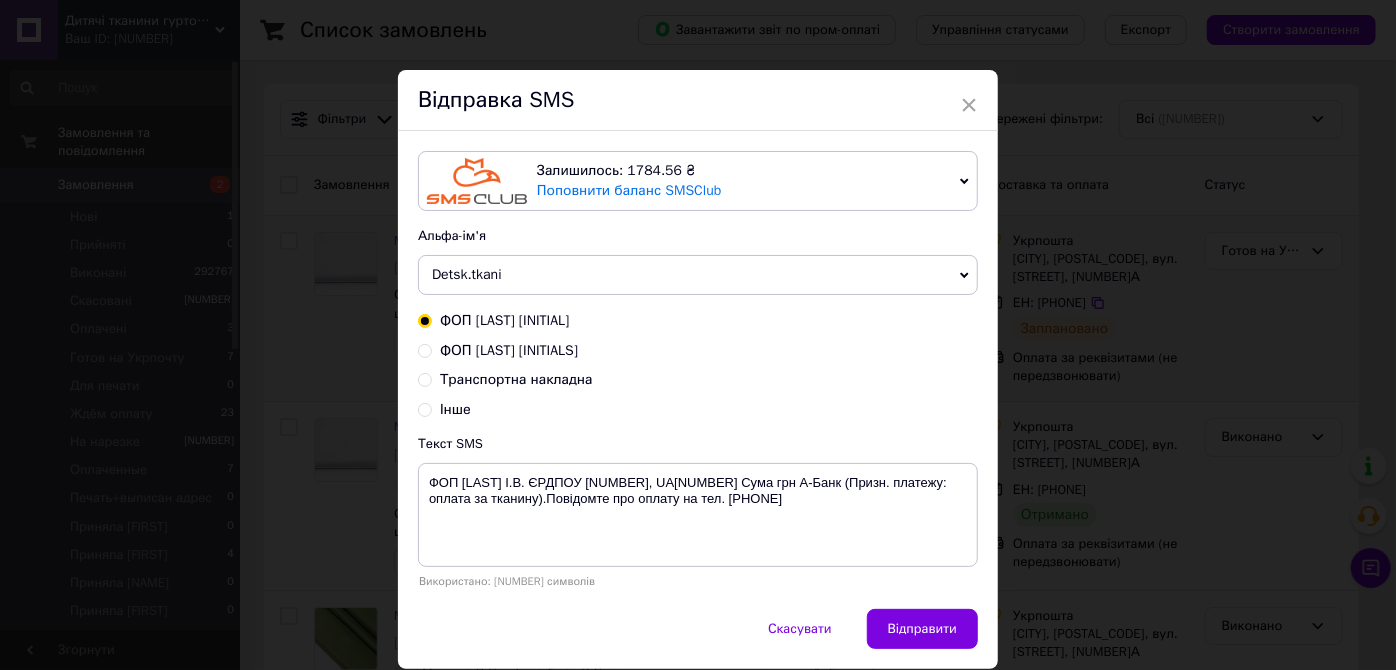 click on "Detsk.tkani" at bounding box center (698, 275) 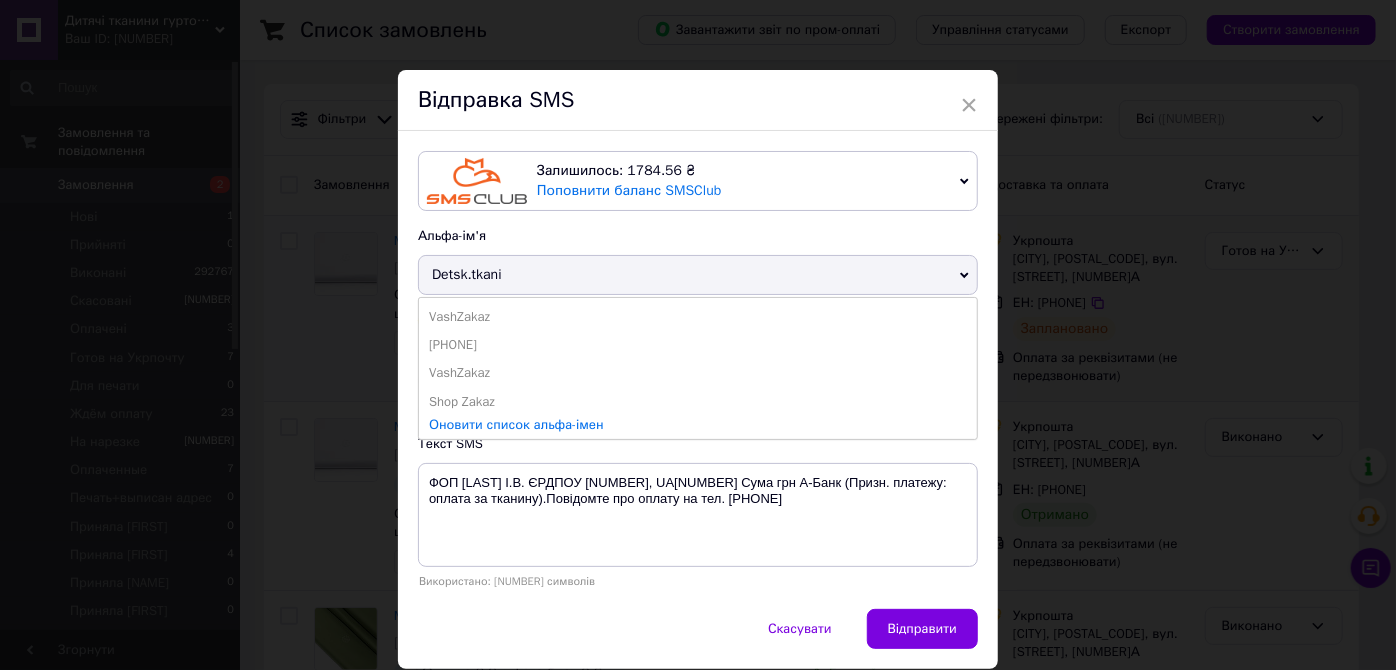 click on "Detsk.tkani" at bounding box center (698, 275) 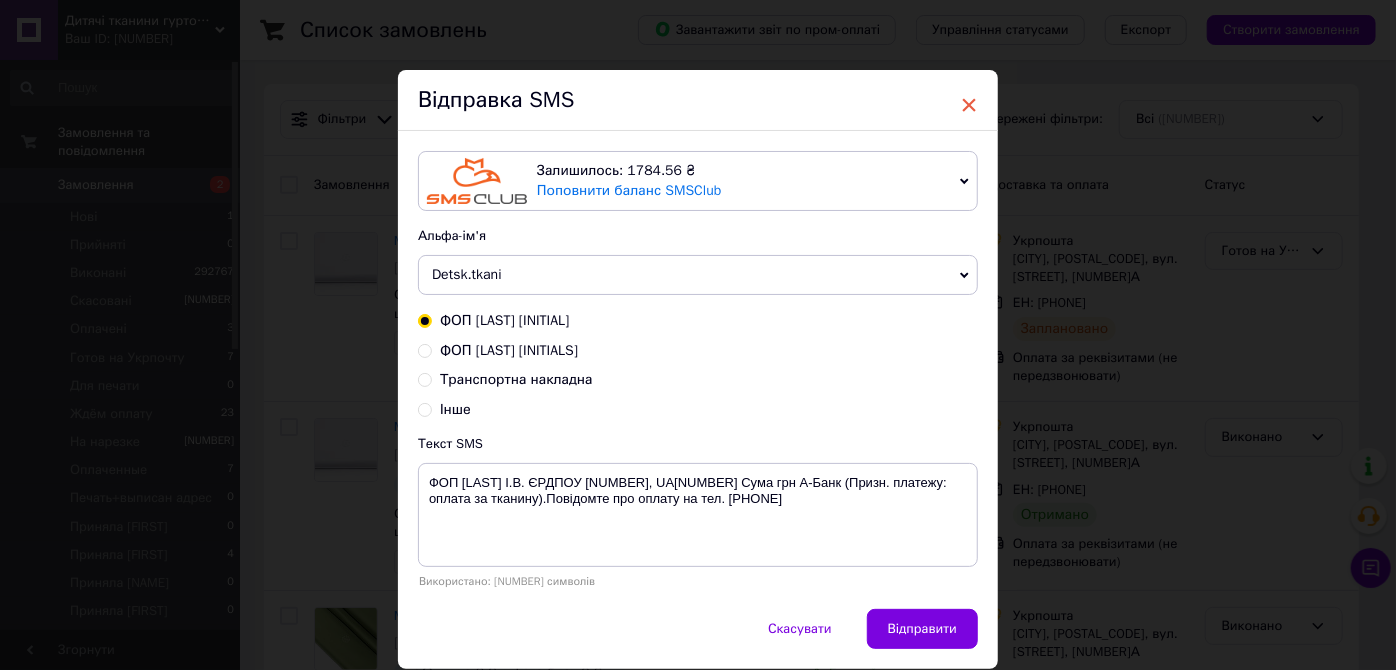 click on "×" at bounding box center (969, 105) 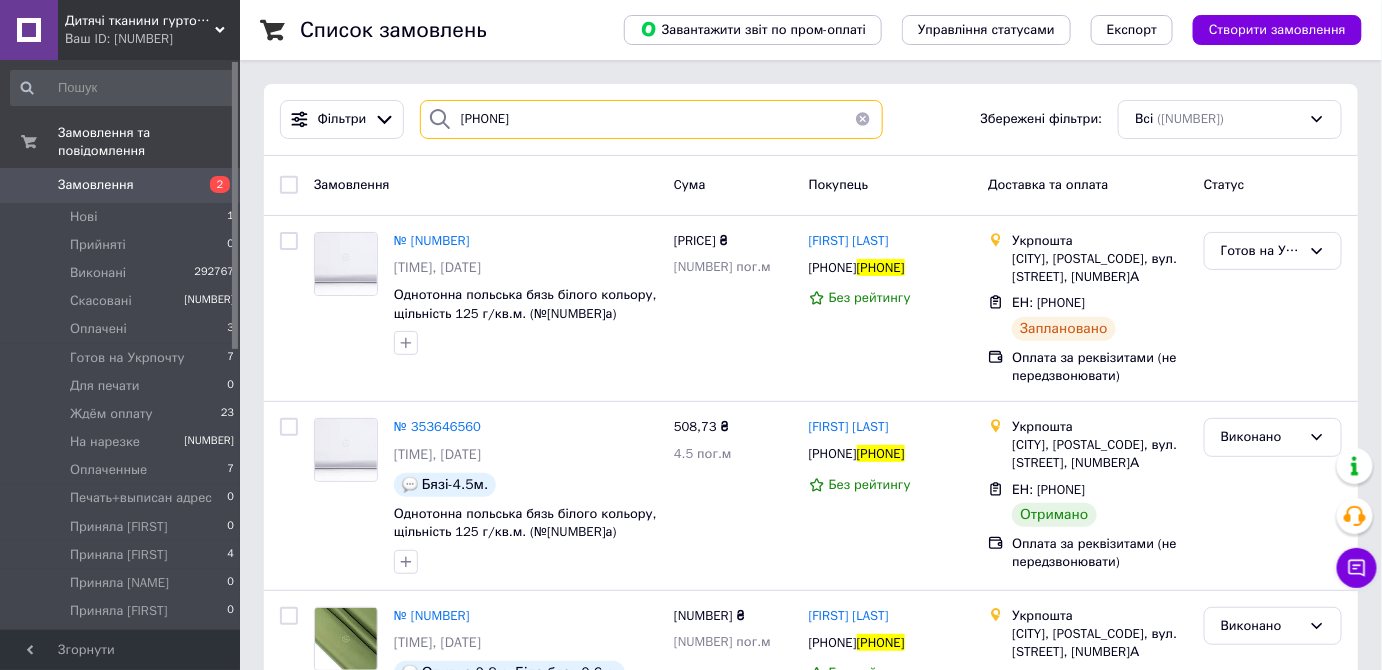 drag, startPoint x: 589, startPoint y: 107, endPoint x: 406, endPoint y: 136, distance: 185.28357 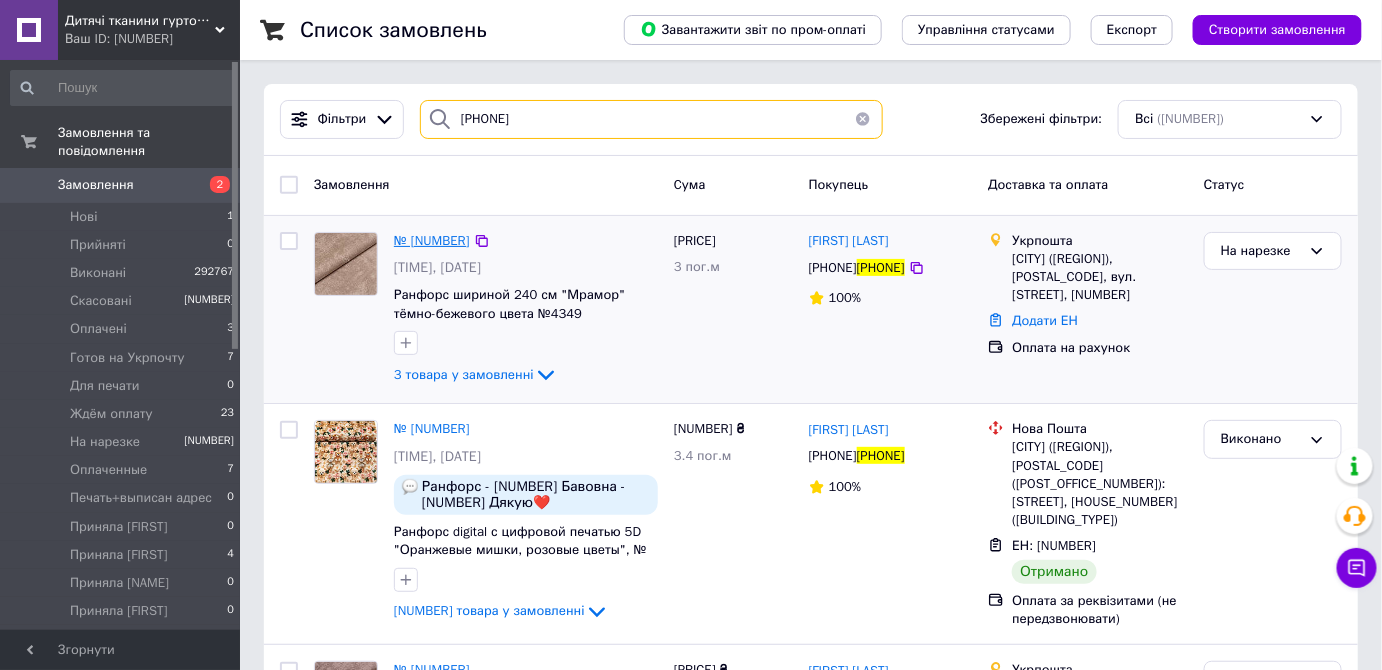 type on "[PHONE]" 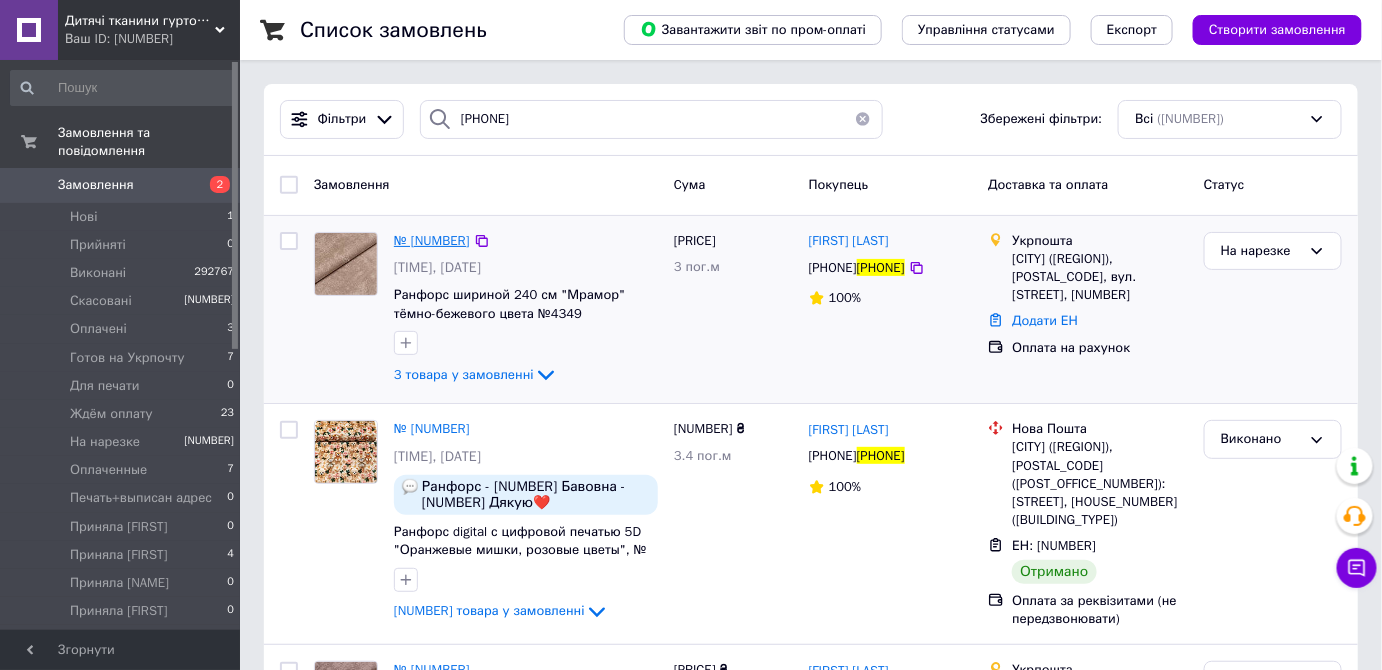click on "№ [NUMBER]" at bounding box center [432, 240] 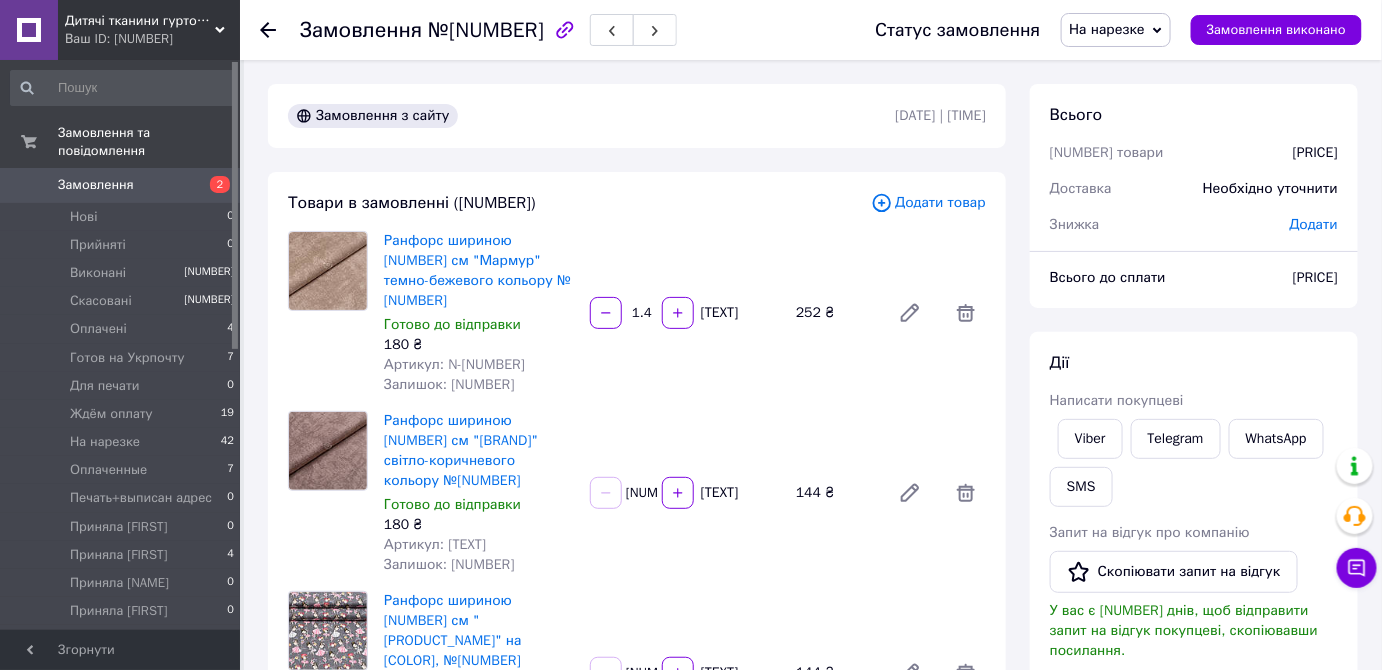 click on "На нарезке" at bounding box center (1107, 29) 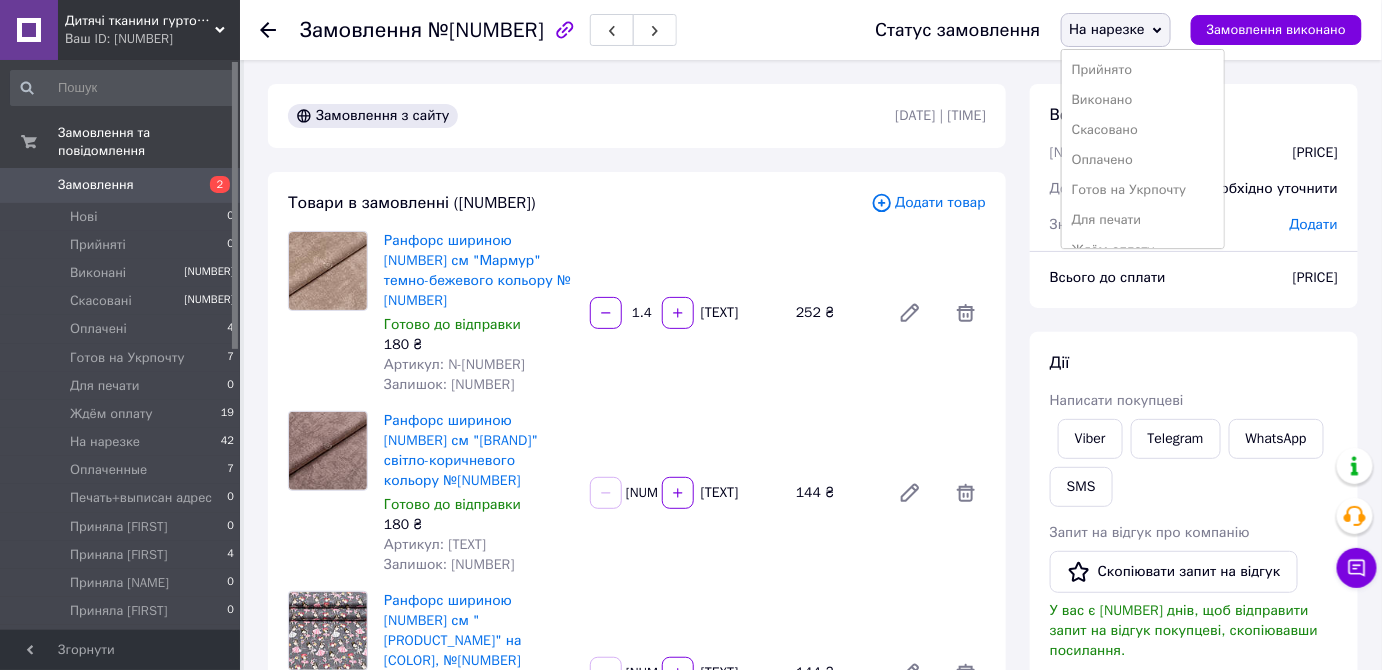 click on "Готов на Укрпочту" at bounding box center [1143, 190] 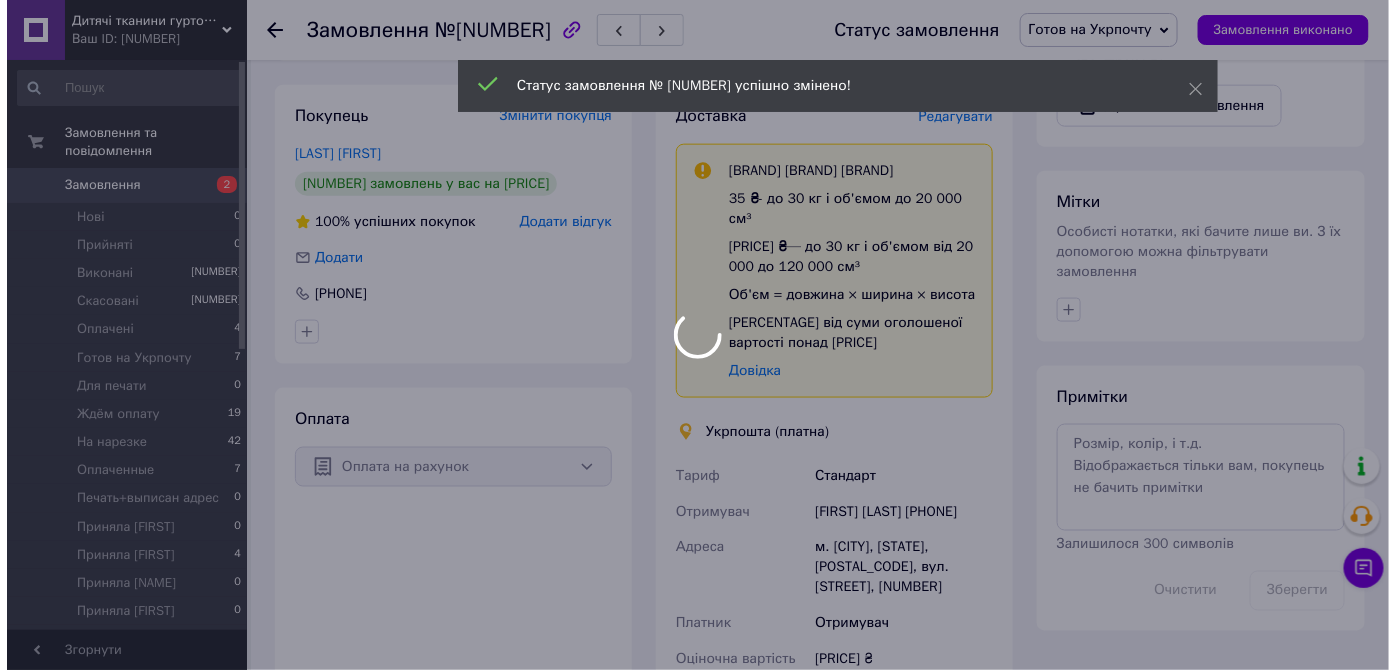 scroll, scrollTop: 636, scrollLeft: 0, axis: vertical 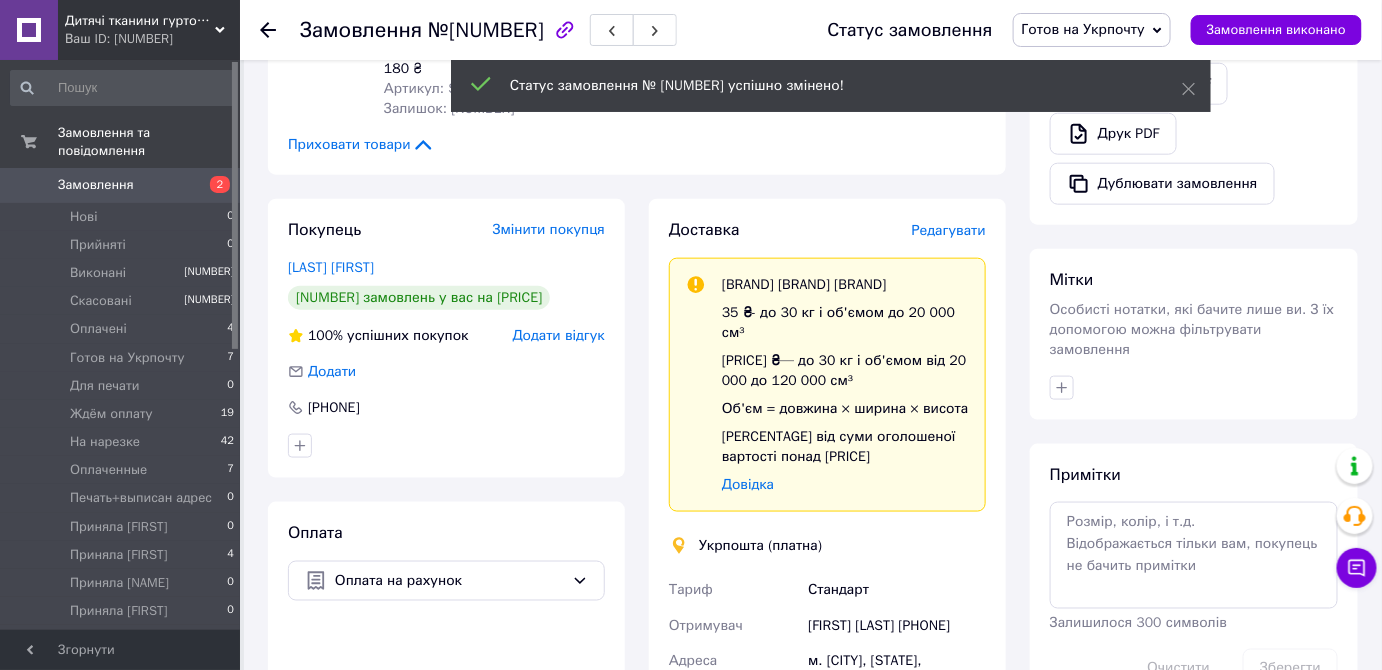 click on "Редагувати" at bounding box center [949, 230] 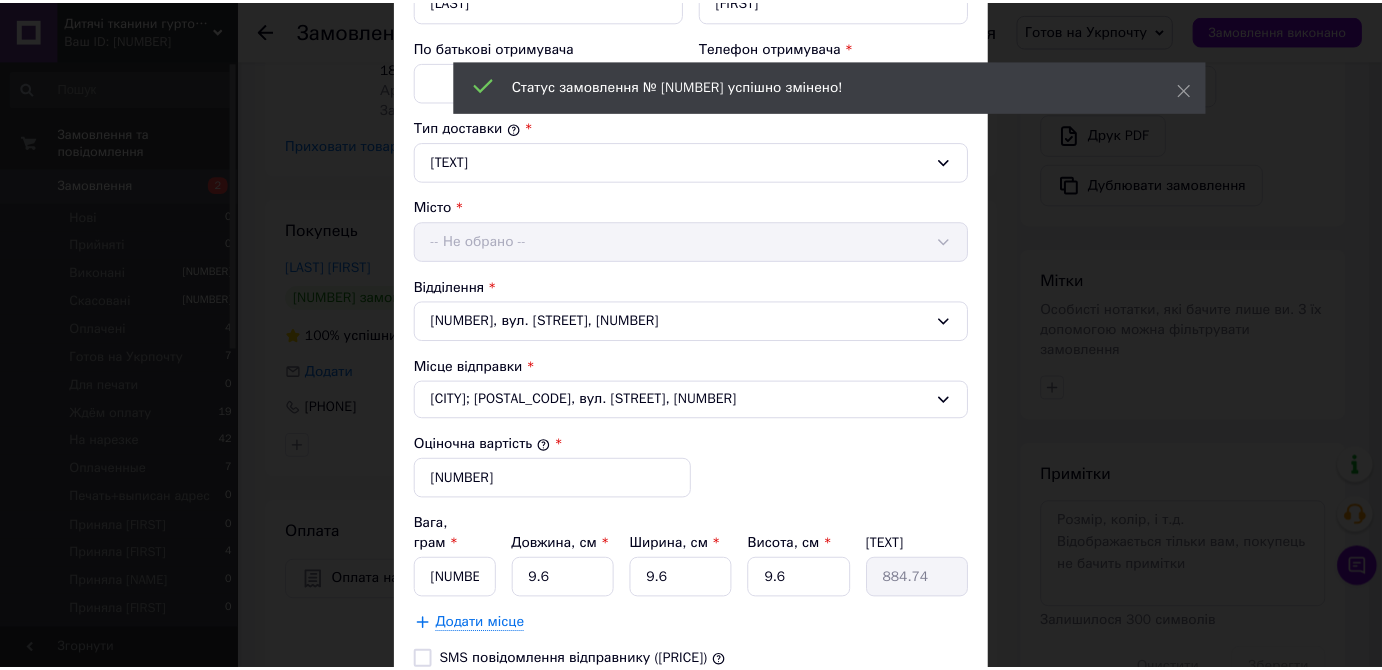 scroll, scrollTop: 645, scrollLeft: 0, axis: vertical 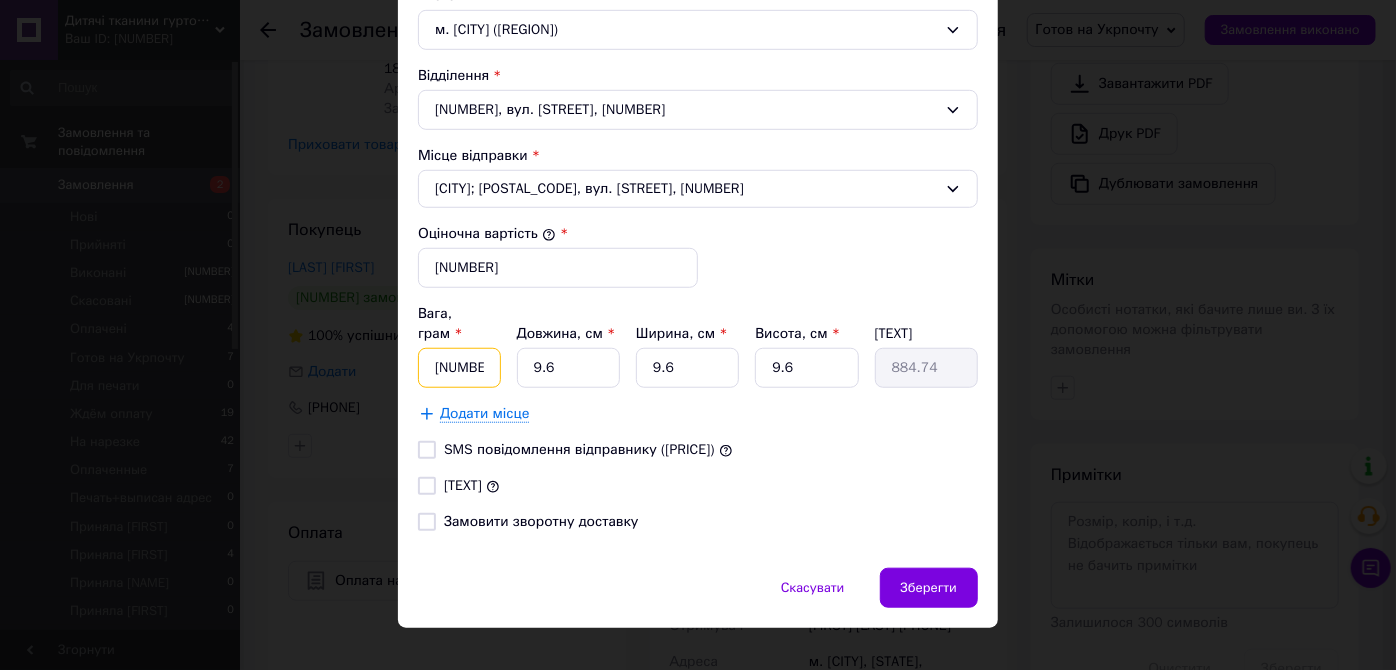 click on "[NUMBER]" at bounding box center (459, 368) 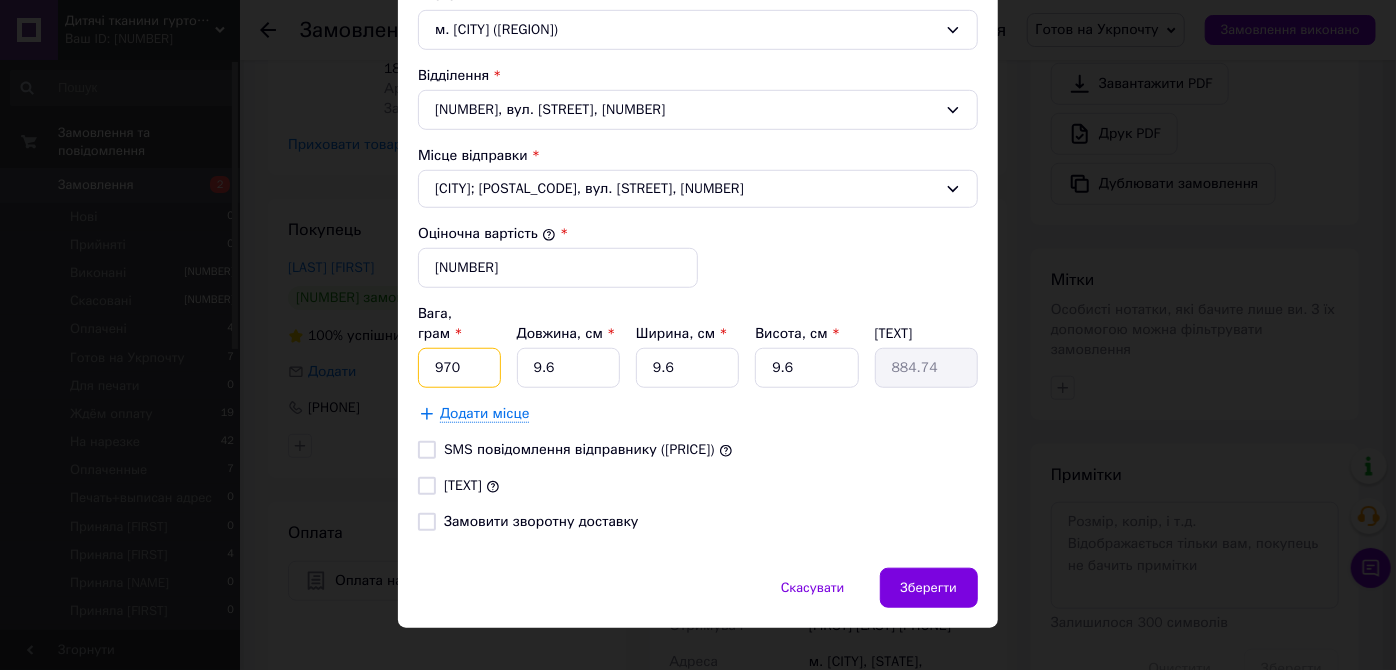 type on "970" 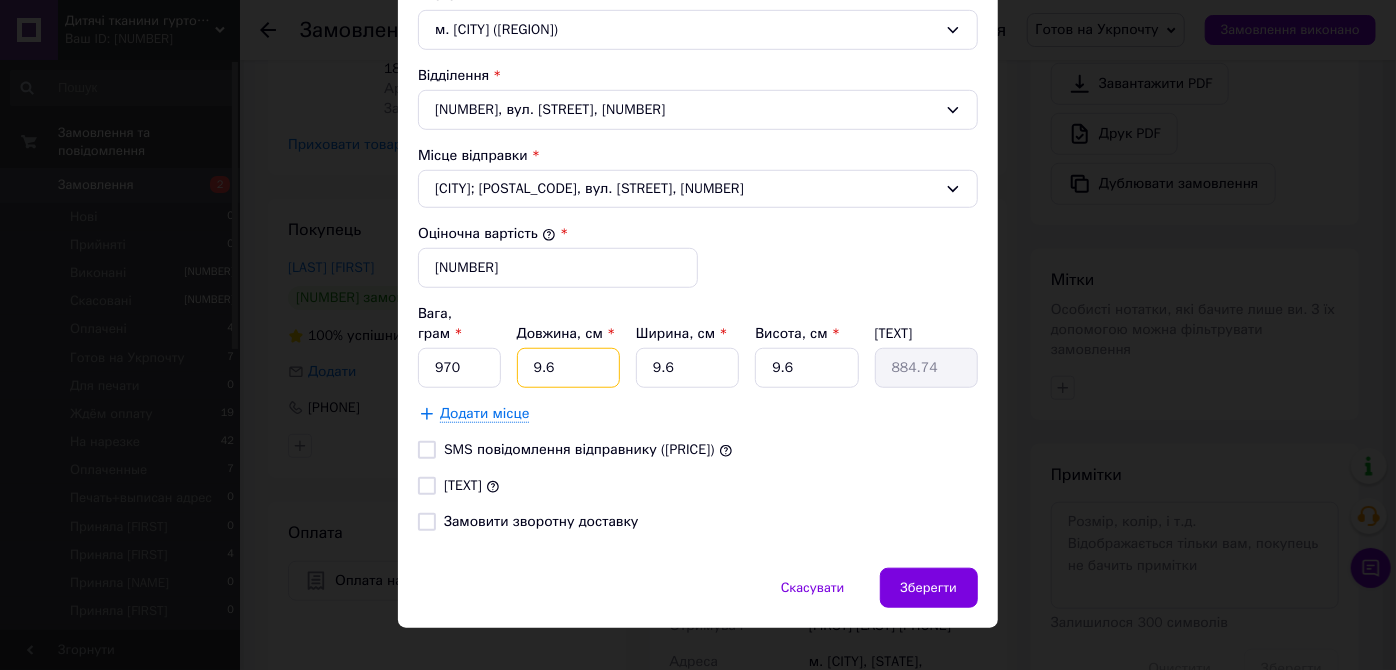 click on "9.6" at bounding box center (568, 368) 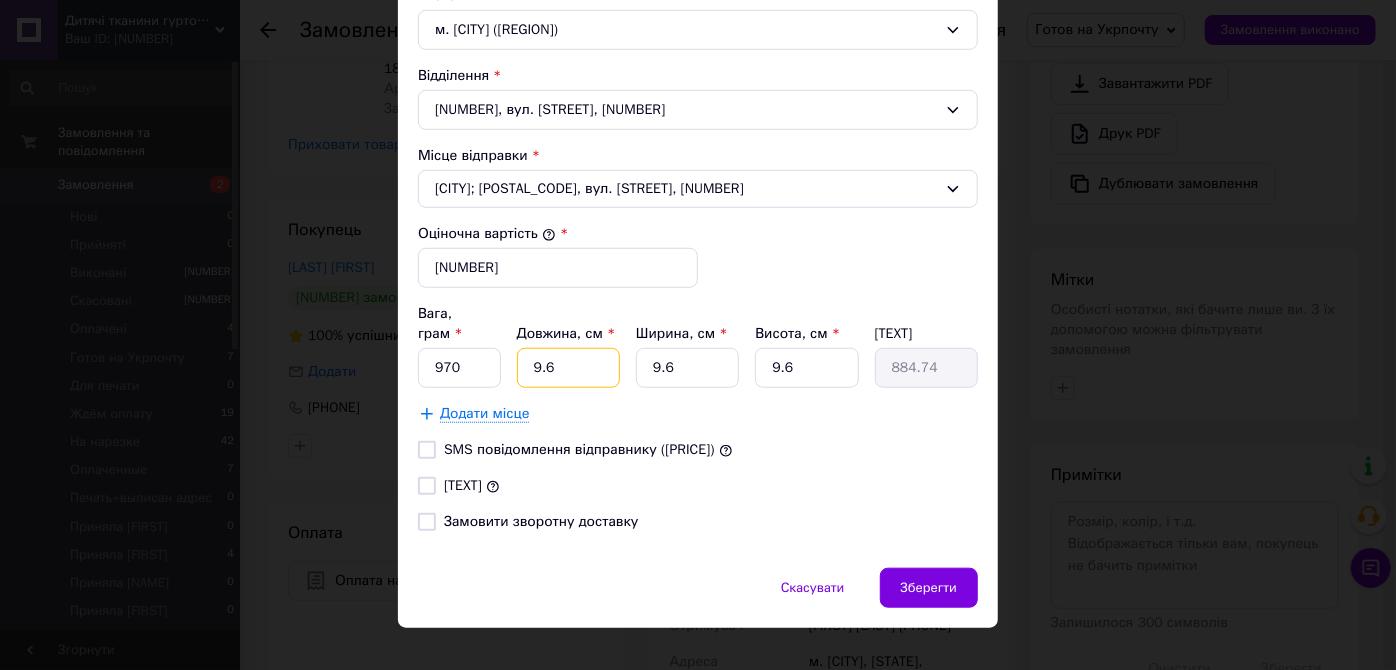 type on "2" 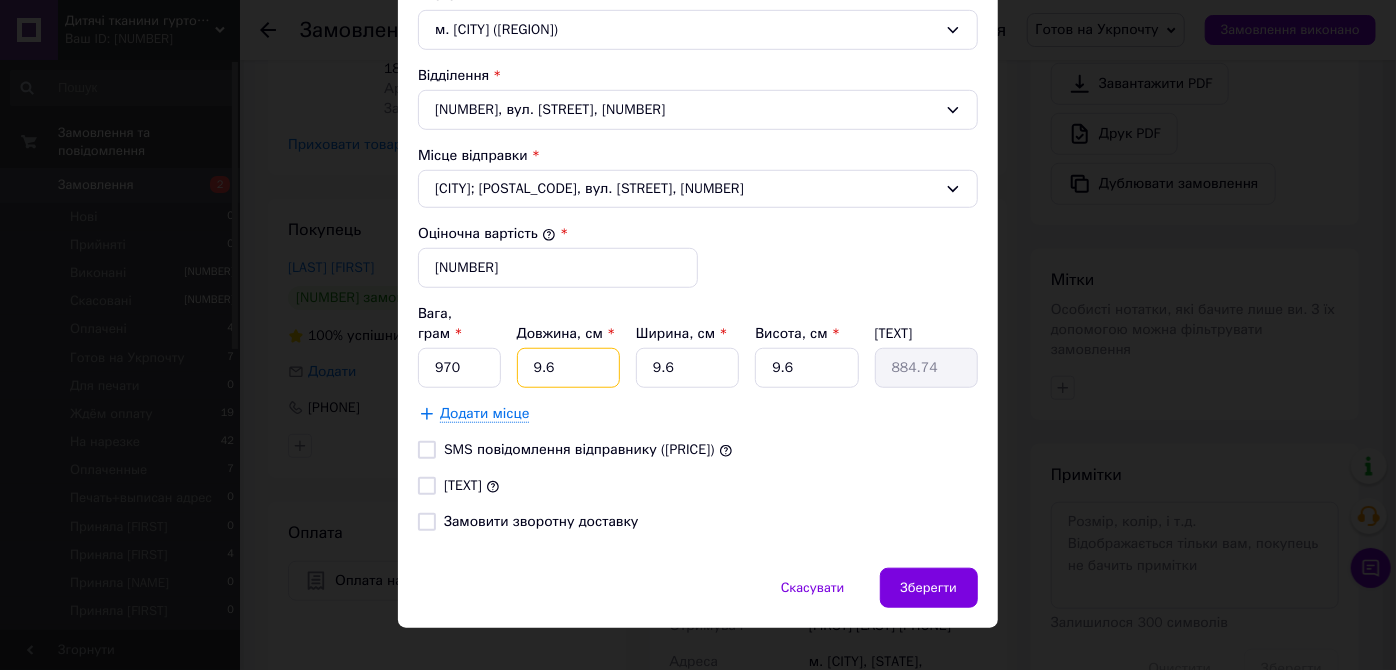 type on "[NUMBER]" 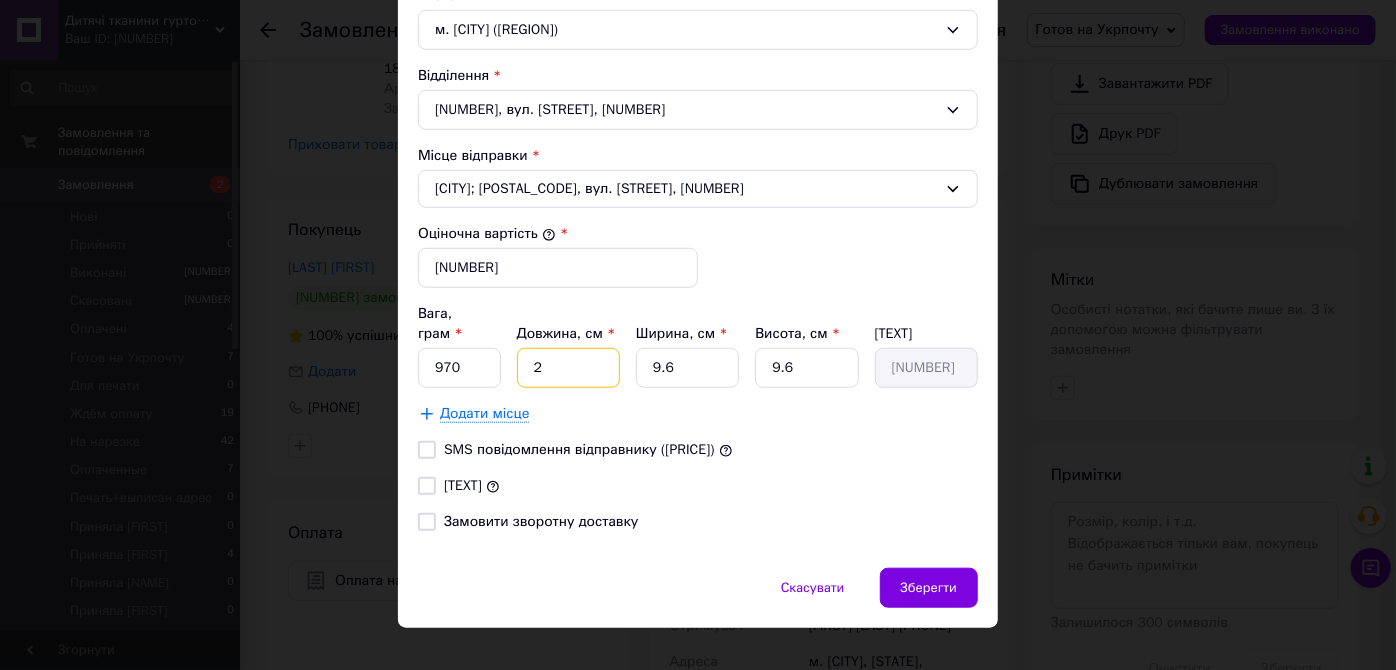 type on "29" 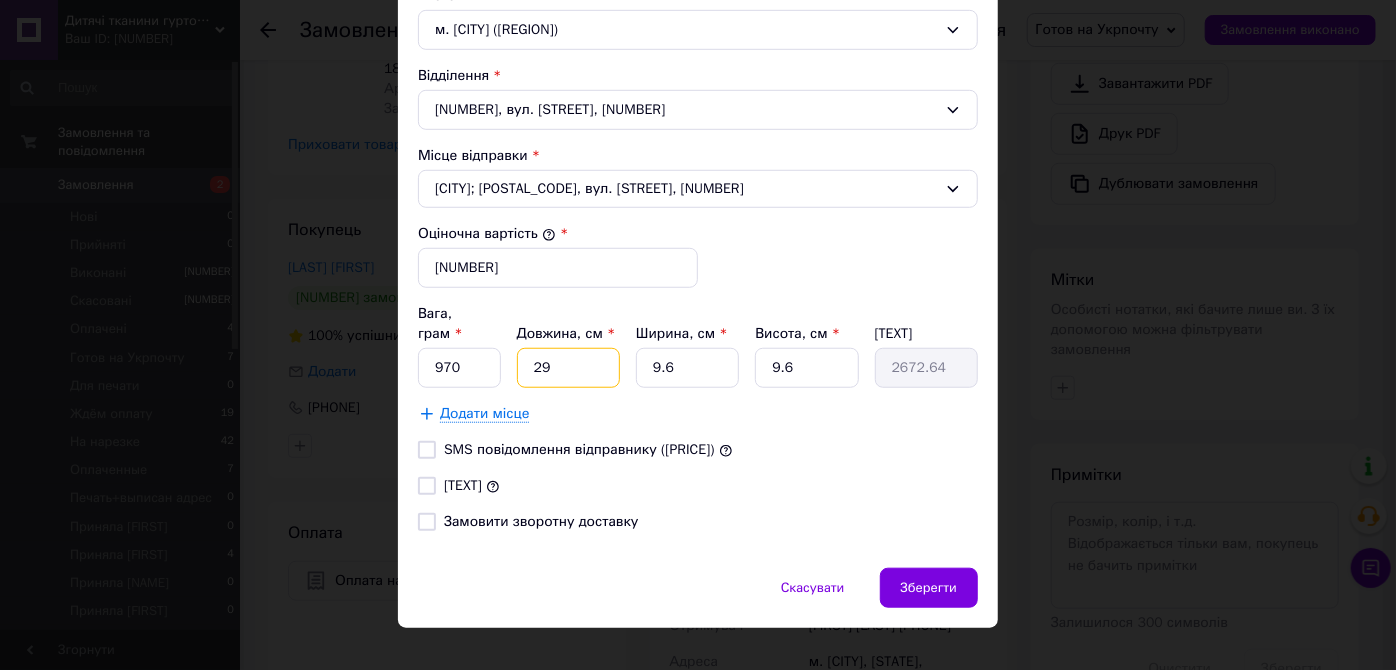 type on "29" 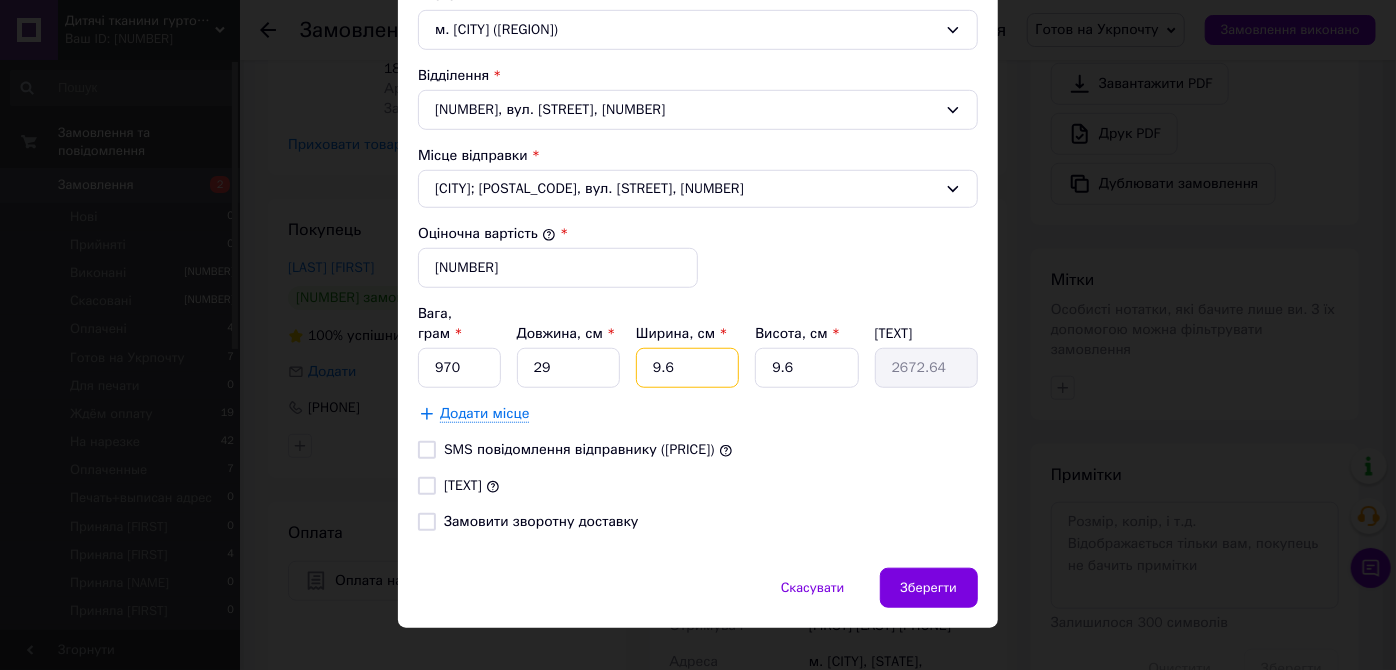 click on "9.6" at bounding box center (687, 368) 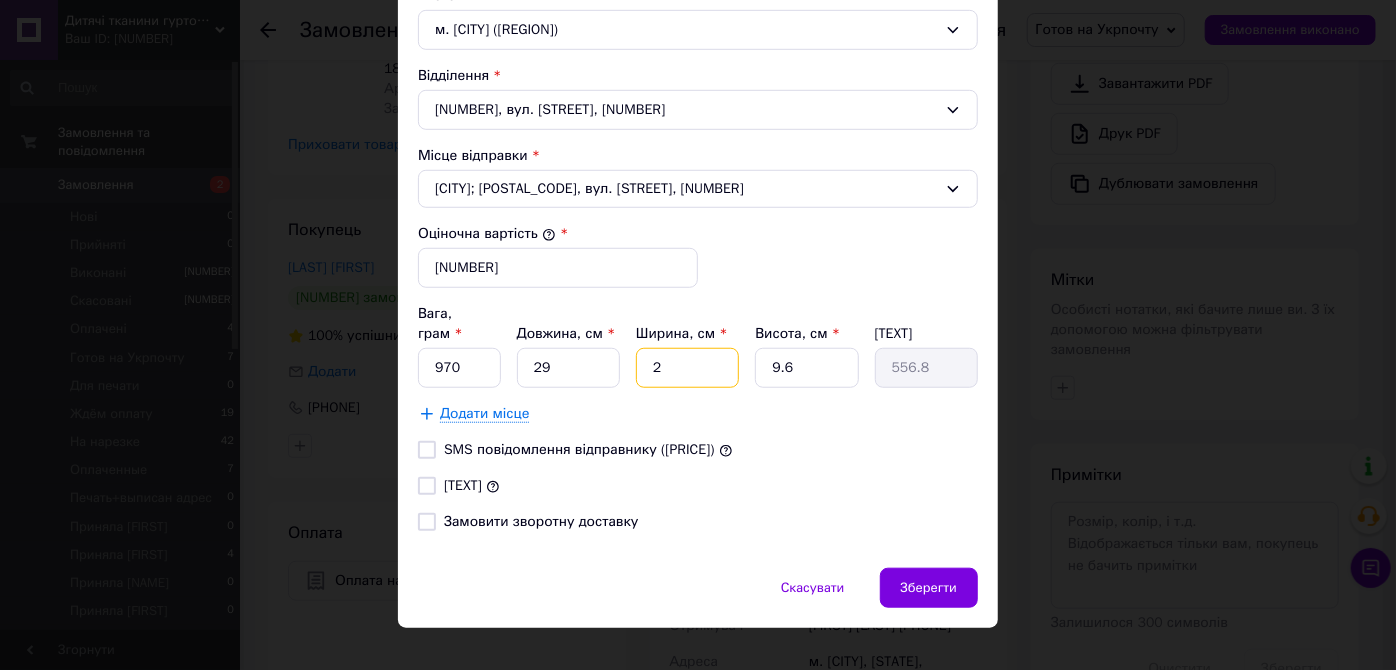 type on "24" 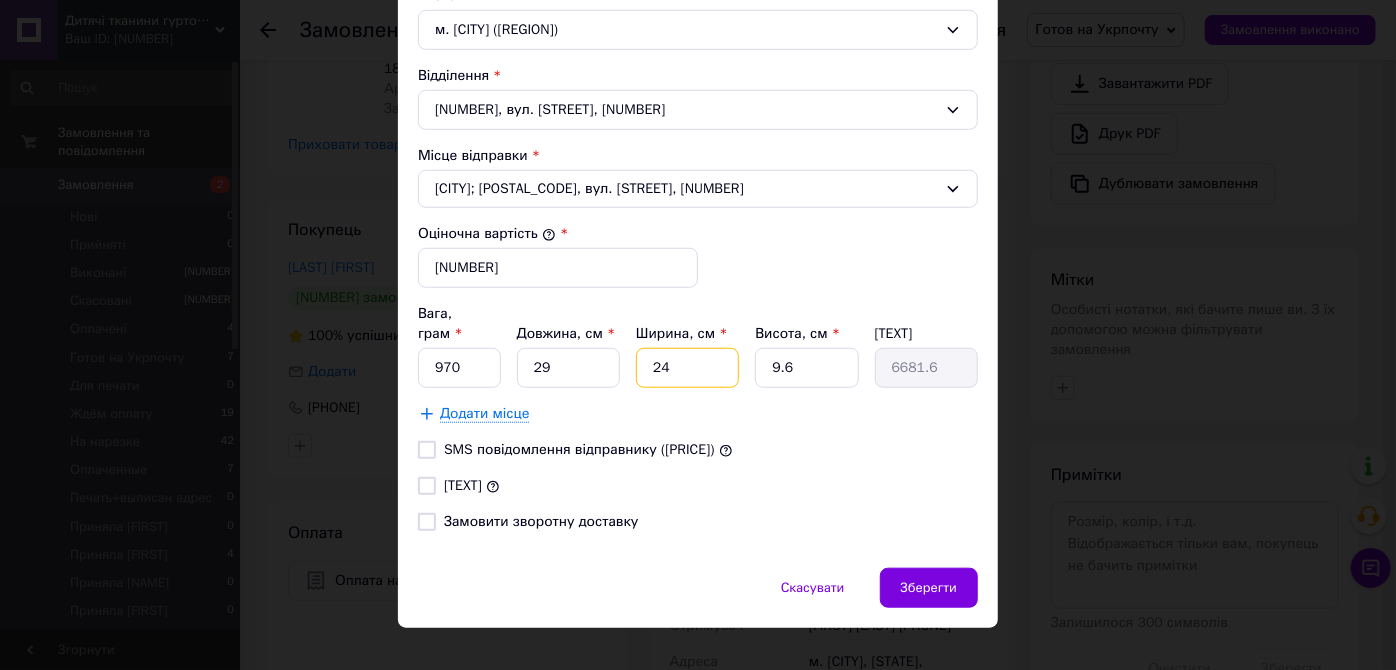 type on "24" 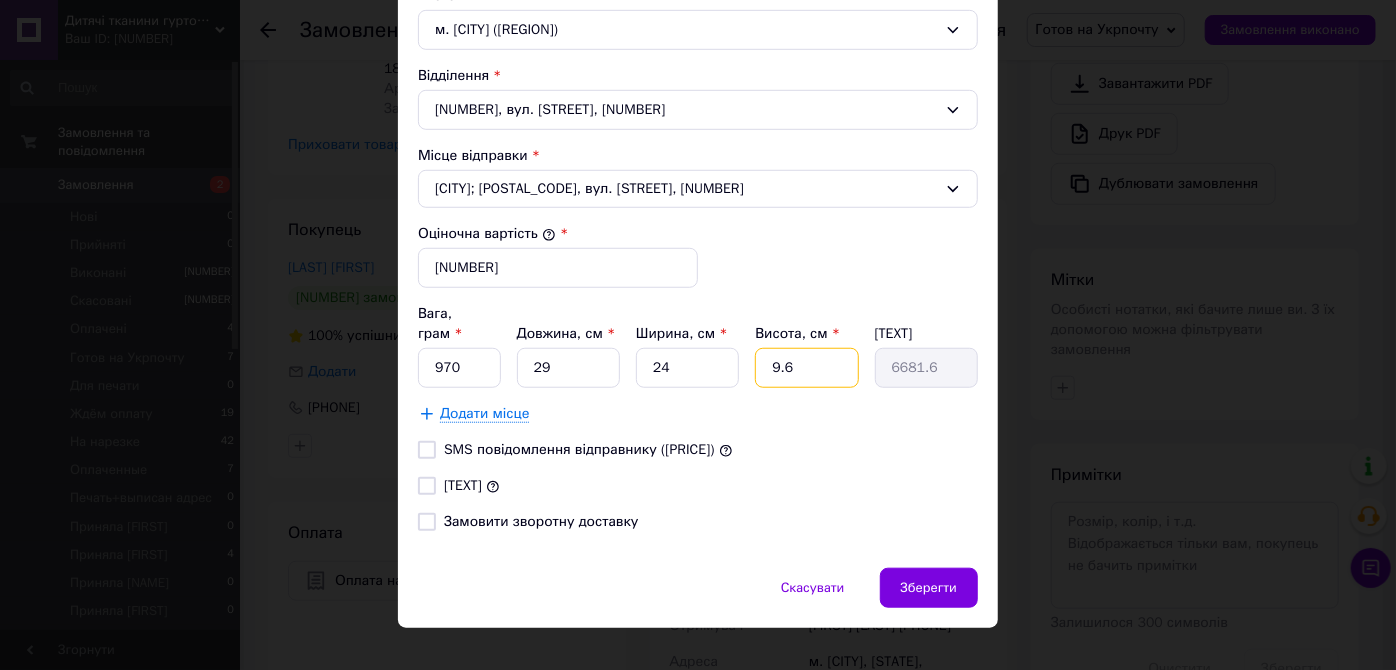 click on "9.6" at bounding box center [806, 368] 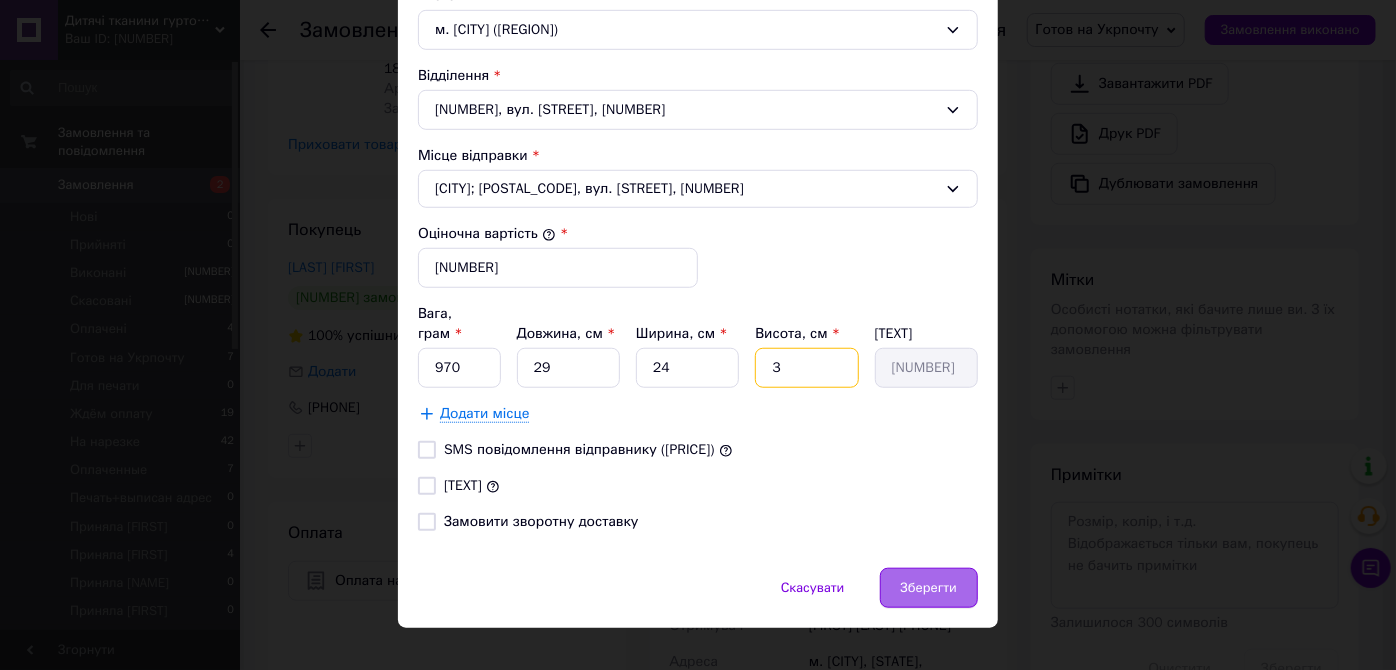 type on "3" 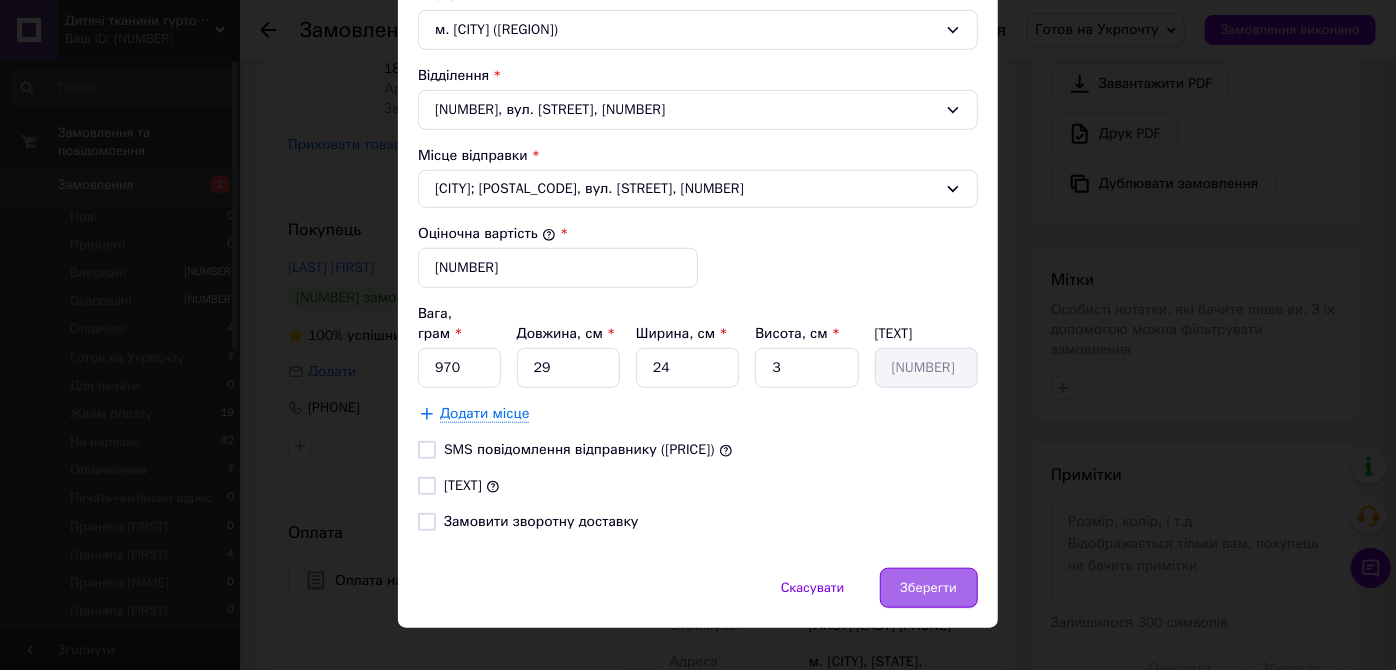 click on "Зберегти" at bounding box center (929, 588) 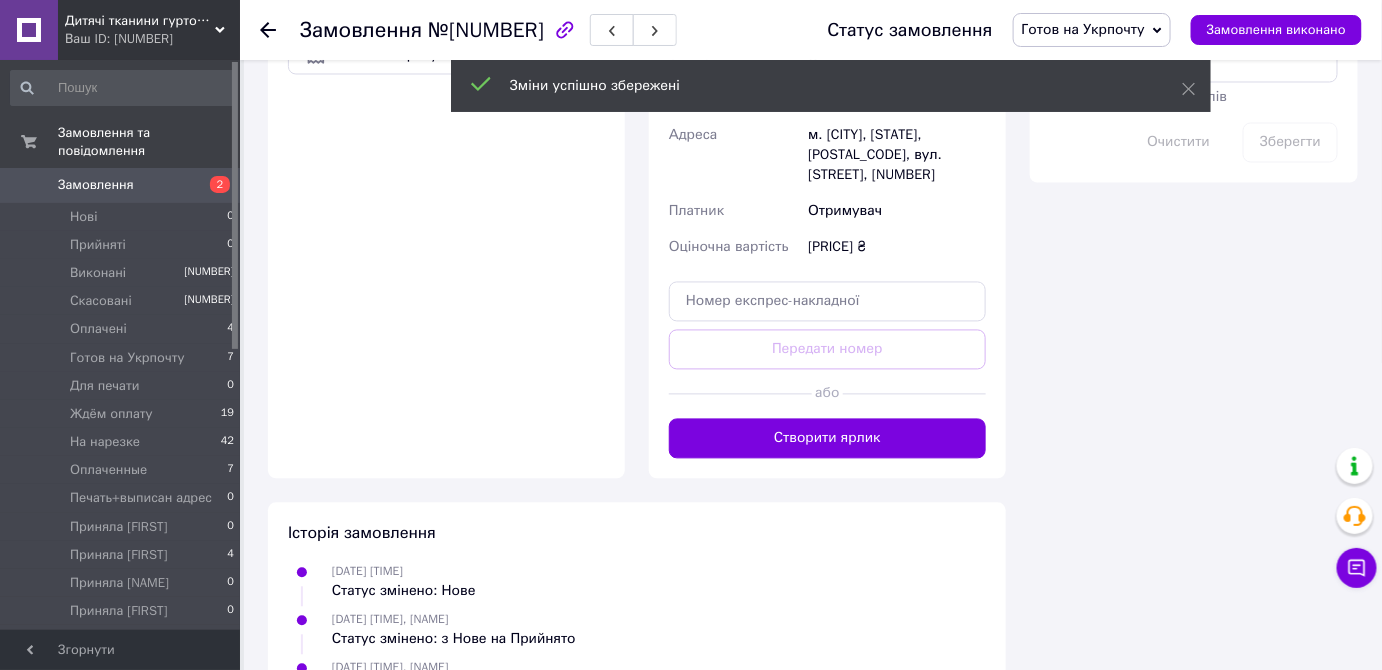 scroll, scrollTop: 1181, scrollLeft: 0, axis: vertical 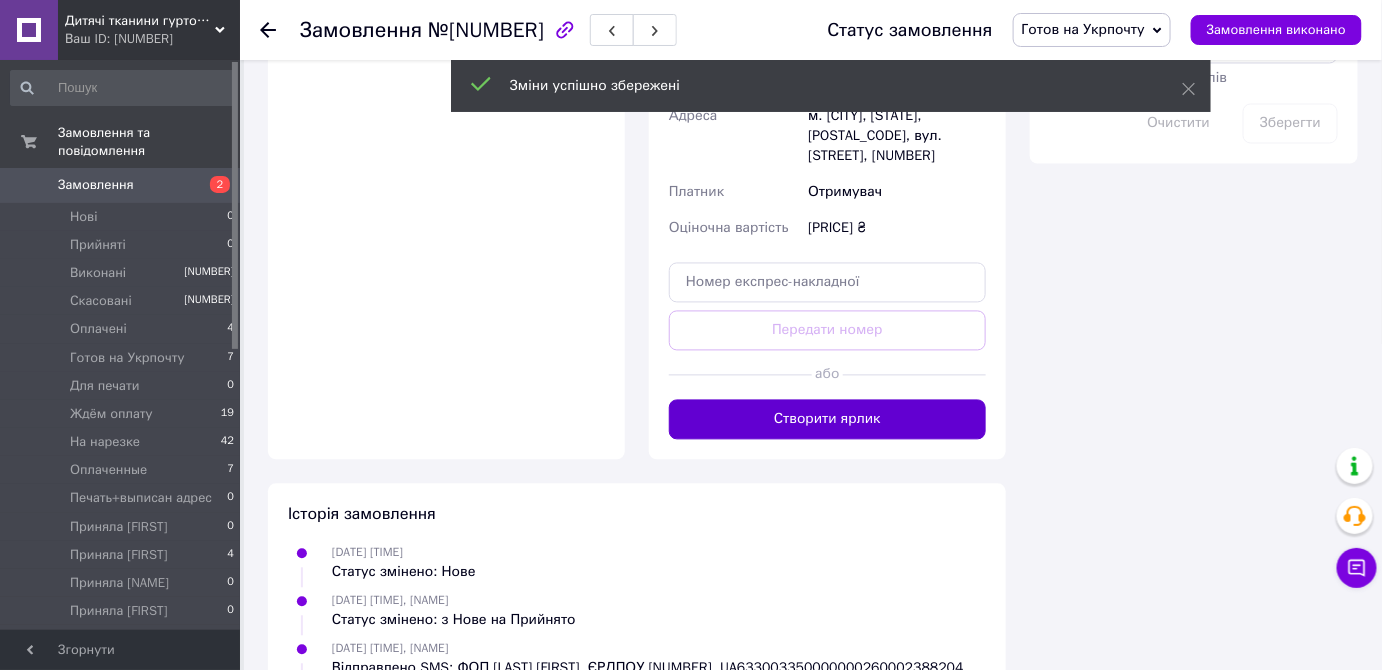 click on "Створити ярлик" at bounding box center [827, 420] 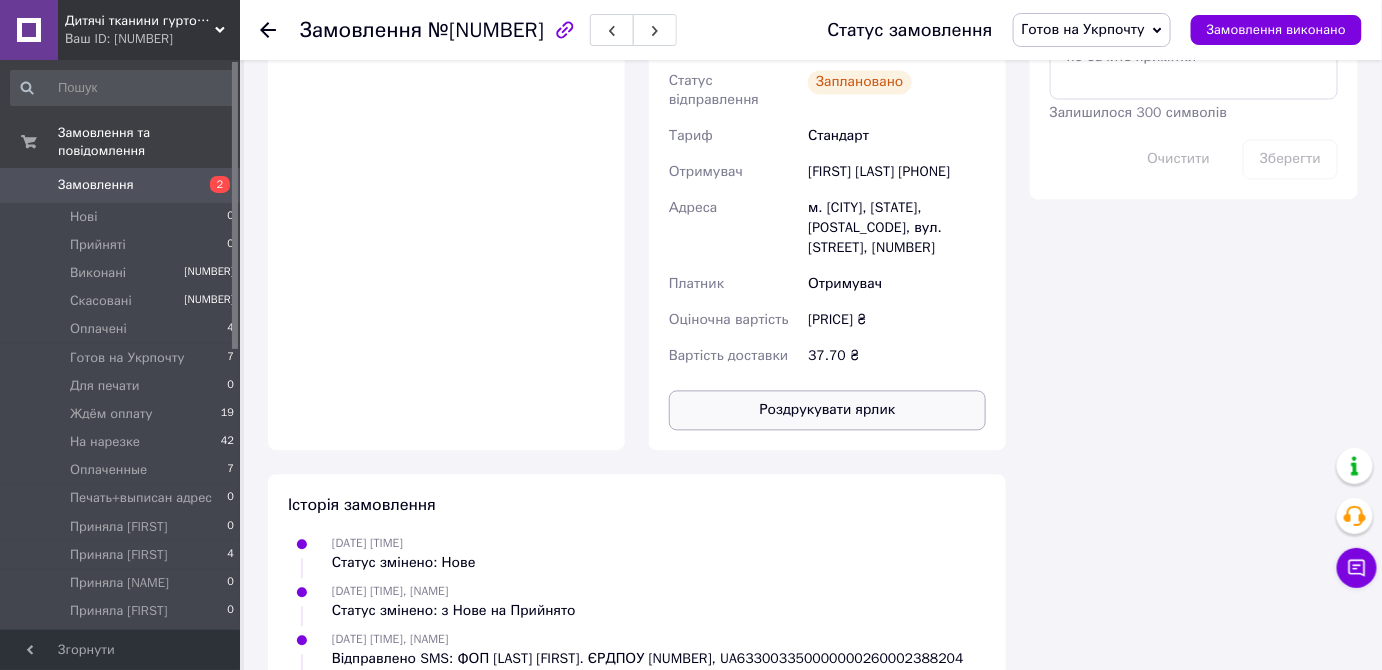 click on "Роздрукувати ярлик" at bounding box center (827, 411) 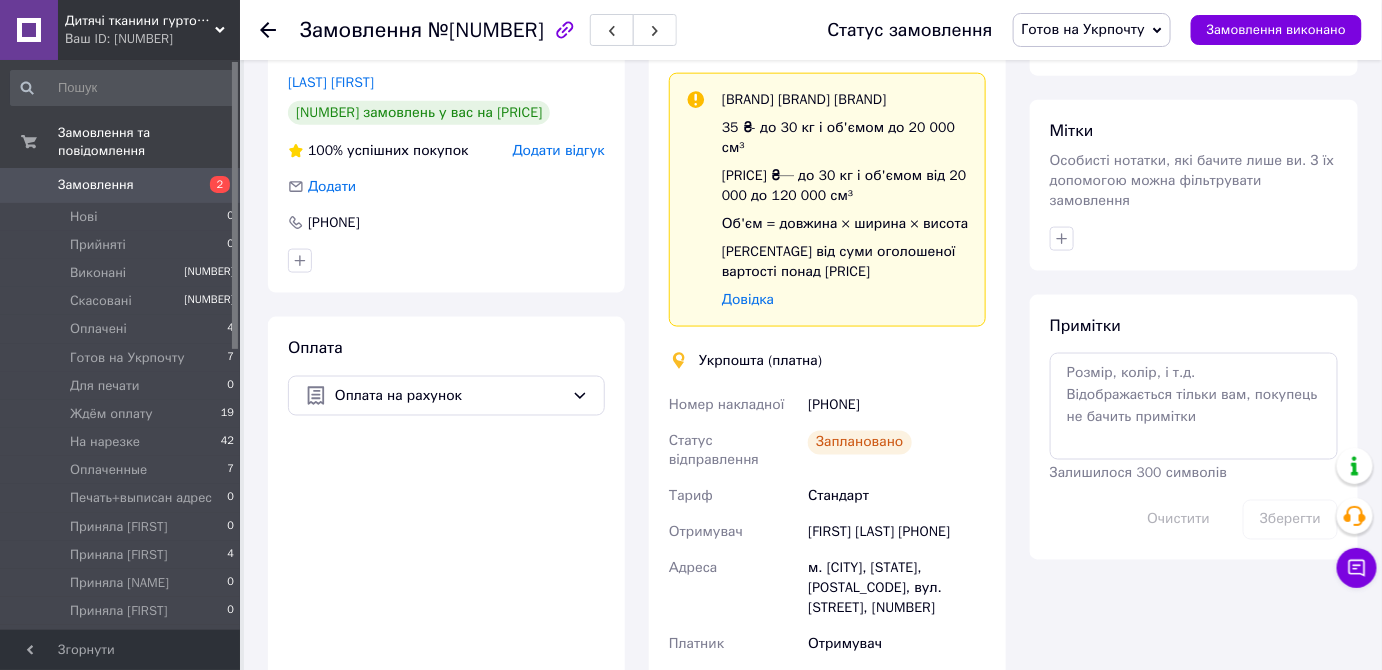 scroll, scrollTop: 818, scrollLeft: 0, axis: vertical 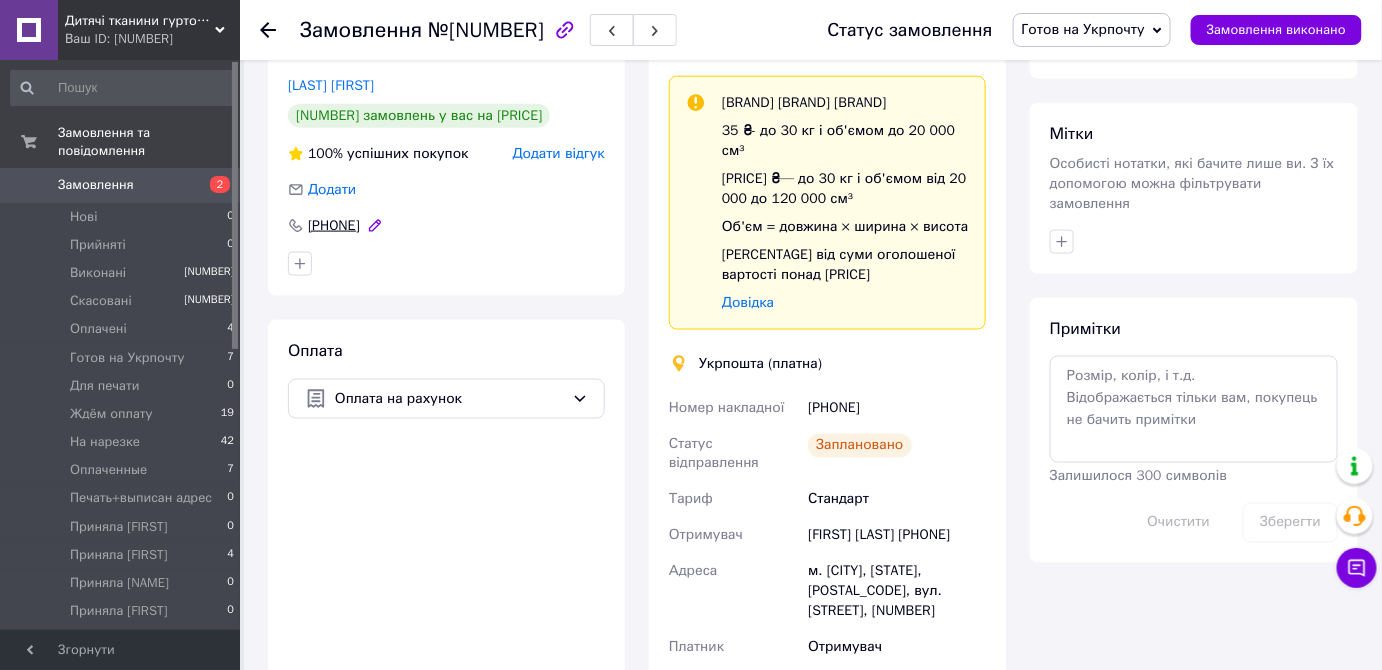 click on "[PHONE]" at bounding box center [334, 226] 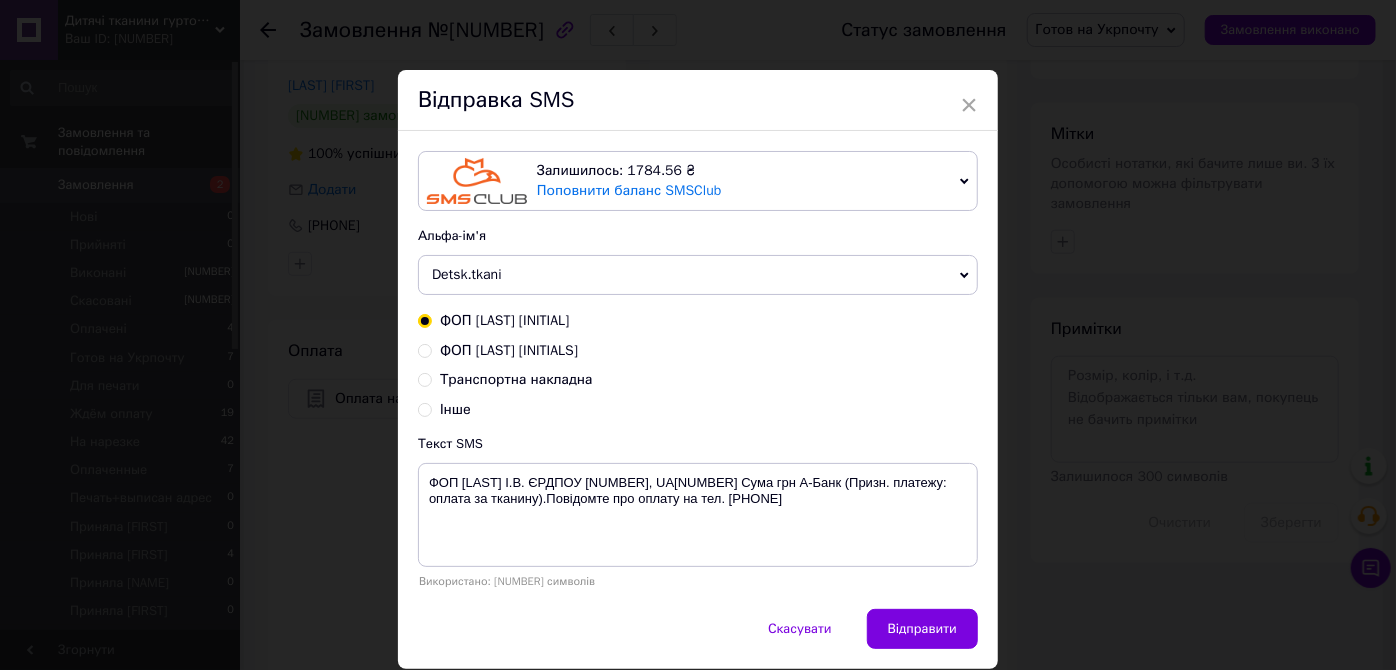 click on "Транспортна накладна" at bounding box center (516, 379) 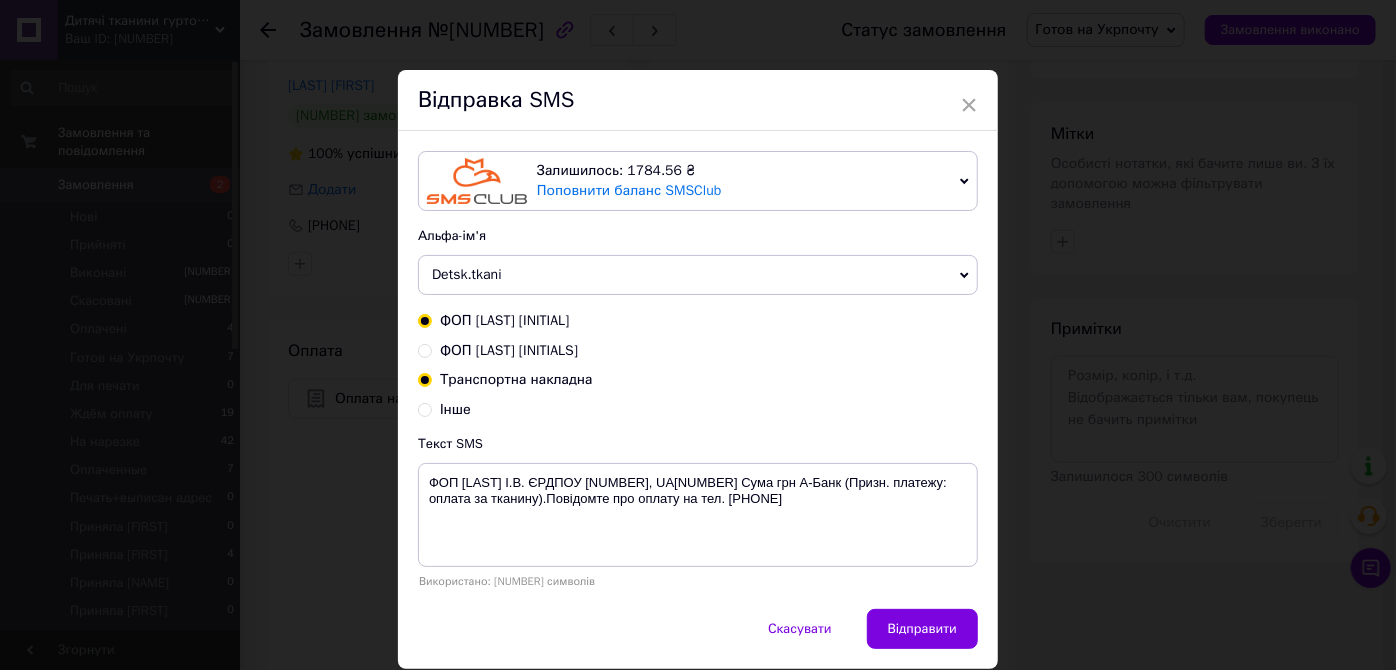 radio on "true" 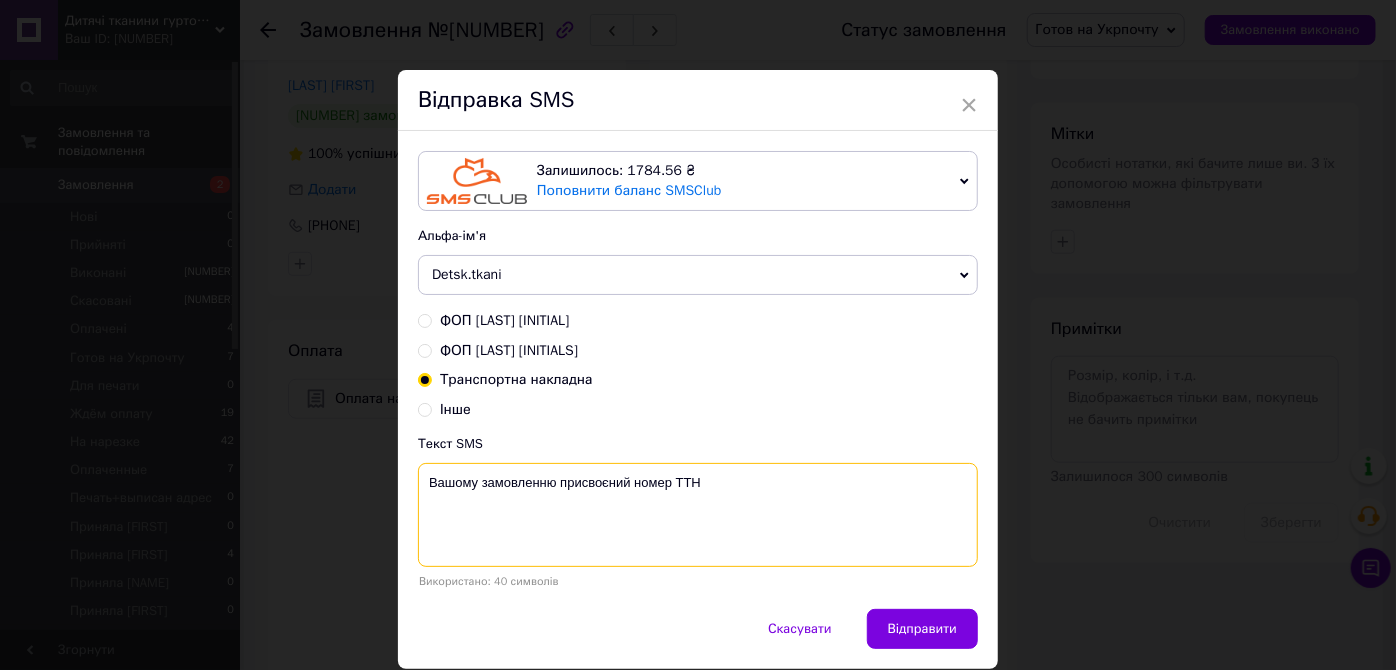 paste on "[NUMBER]" 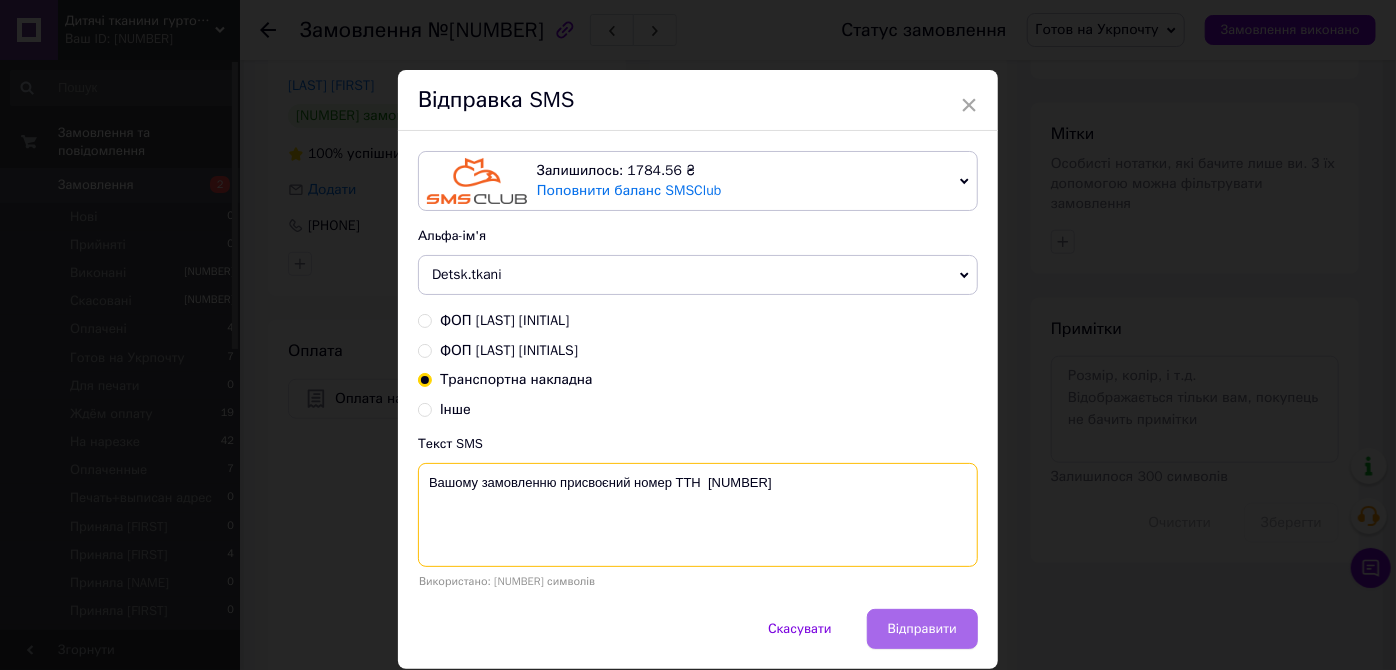 type on "Вашому замовленню присвоєний номер ТТН  [NUMBER]" 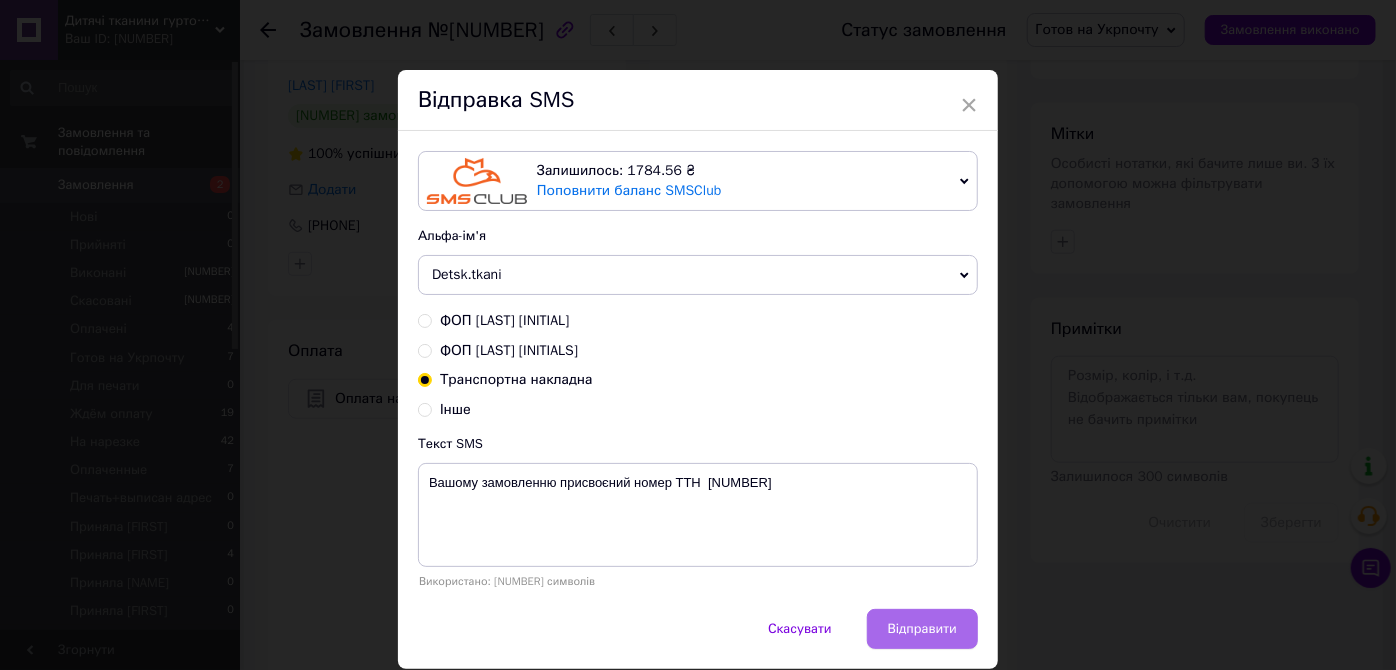 click on "Відправити" at bounding box center [922, 629] 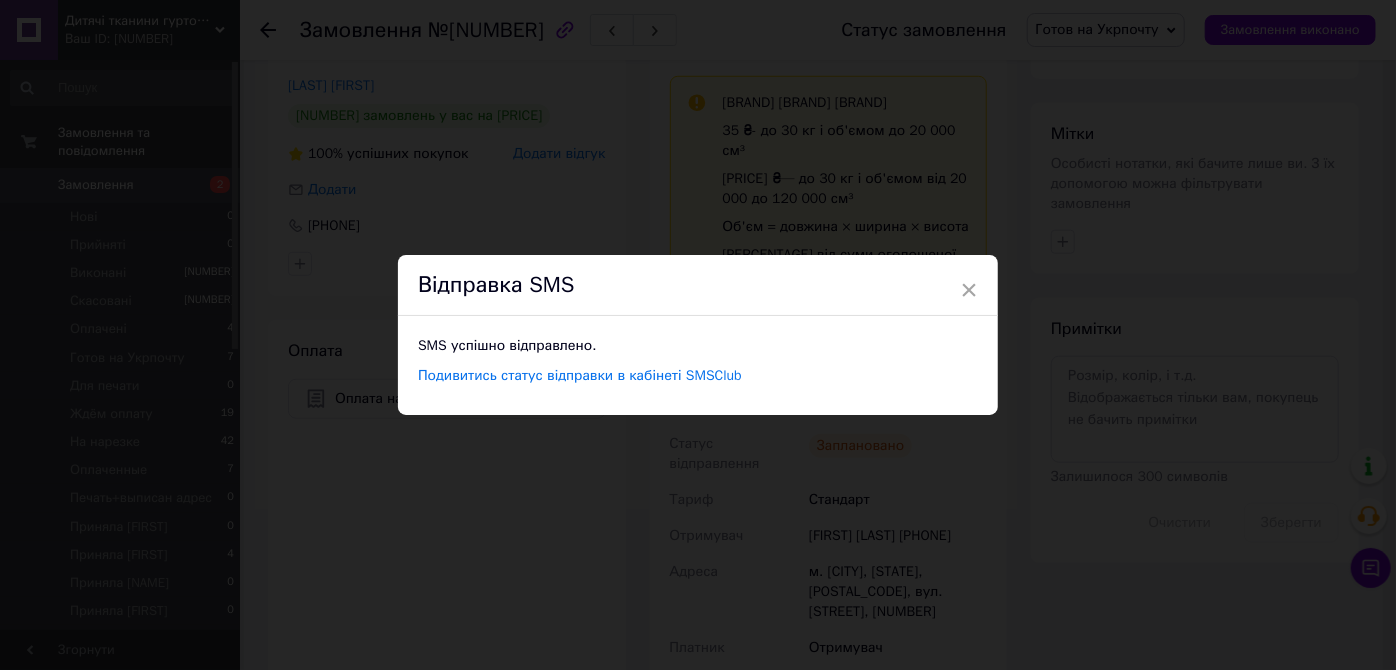 drag, startPoint x: 494, startPoint y: 163, endPoint x: 477, endPoint y: 158, distance: 17.720045 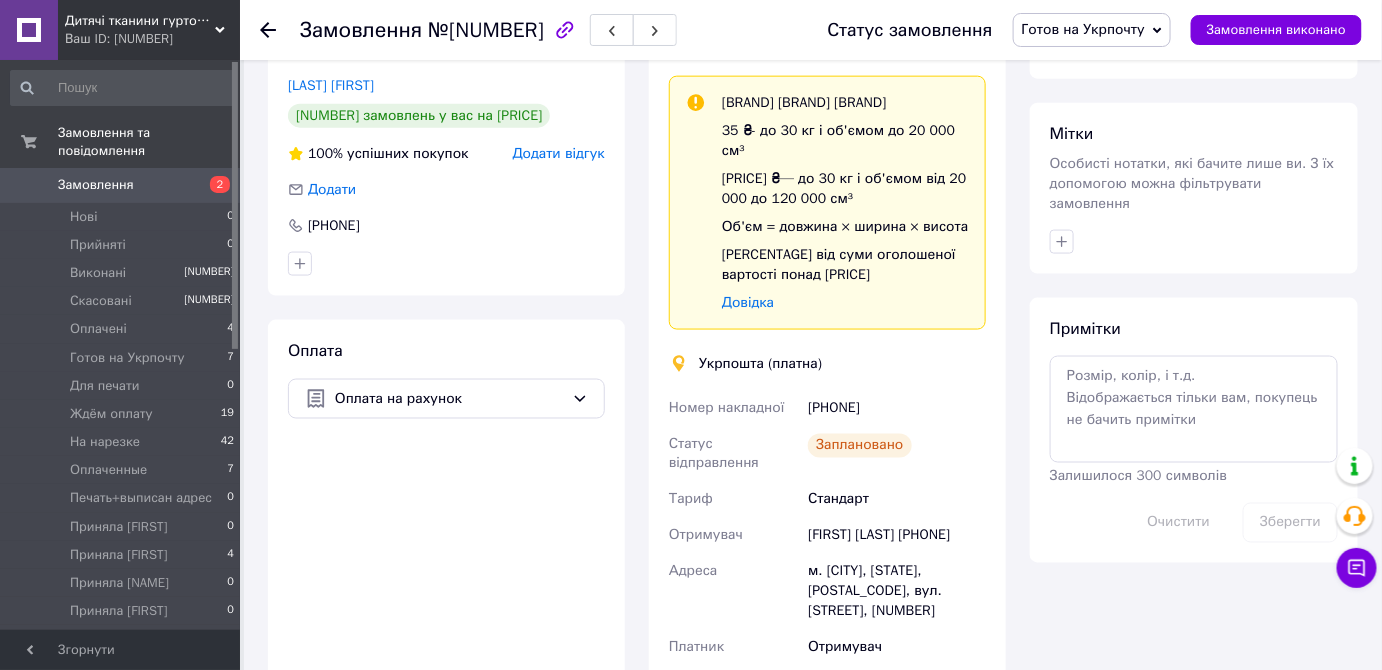 click 